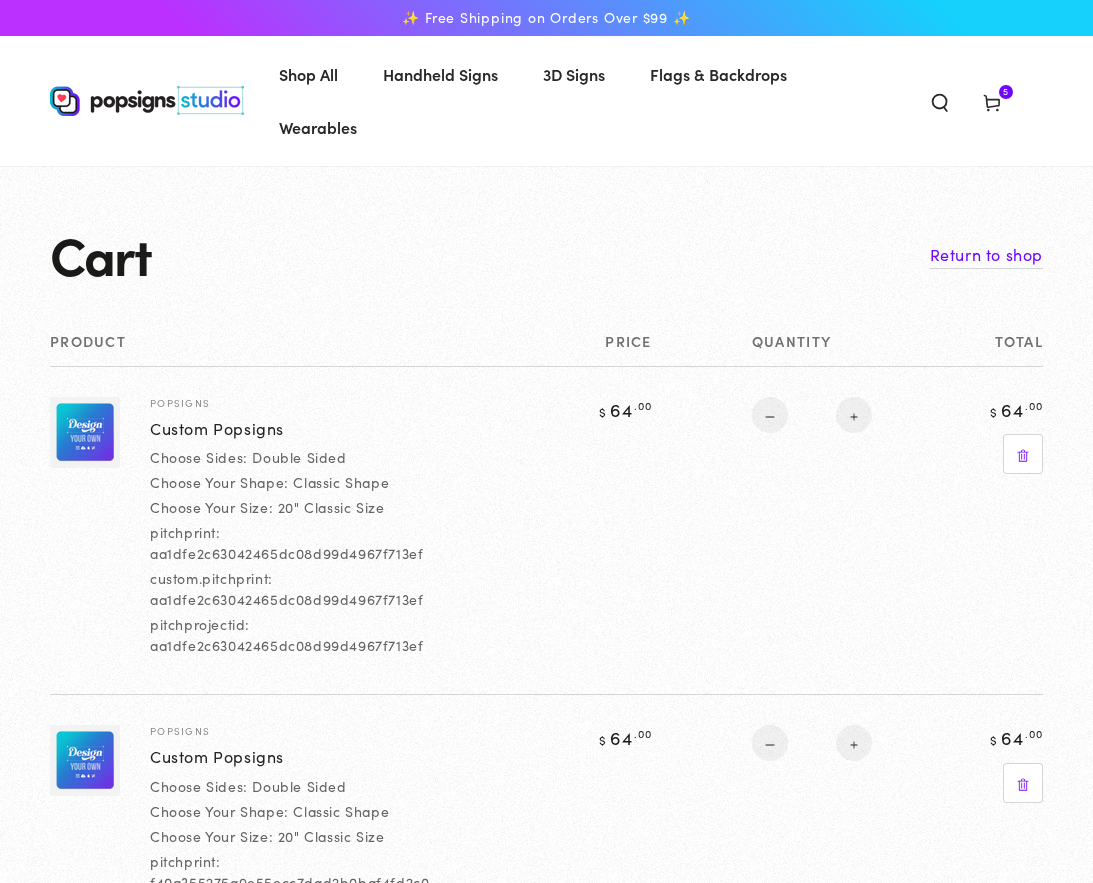 select on "**********" 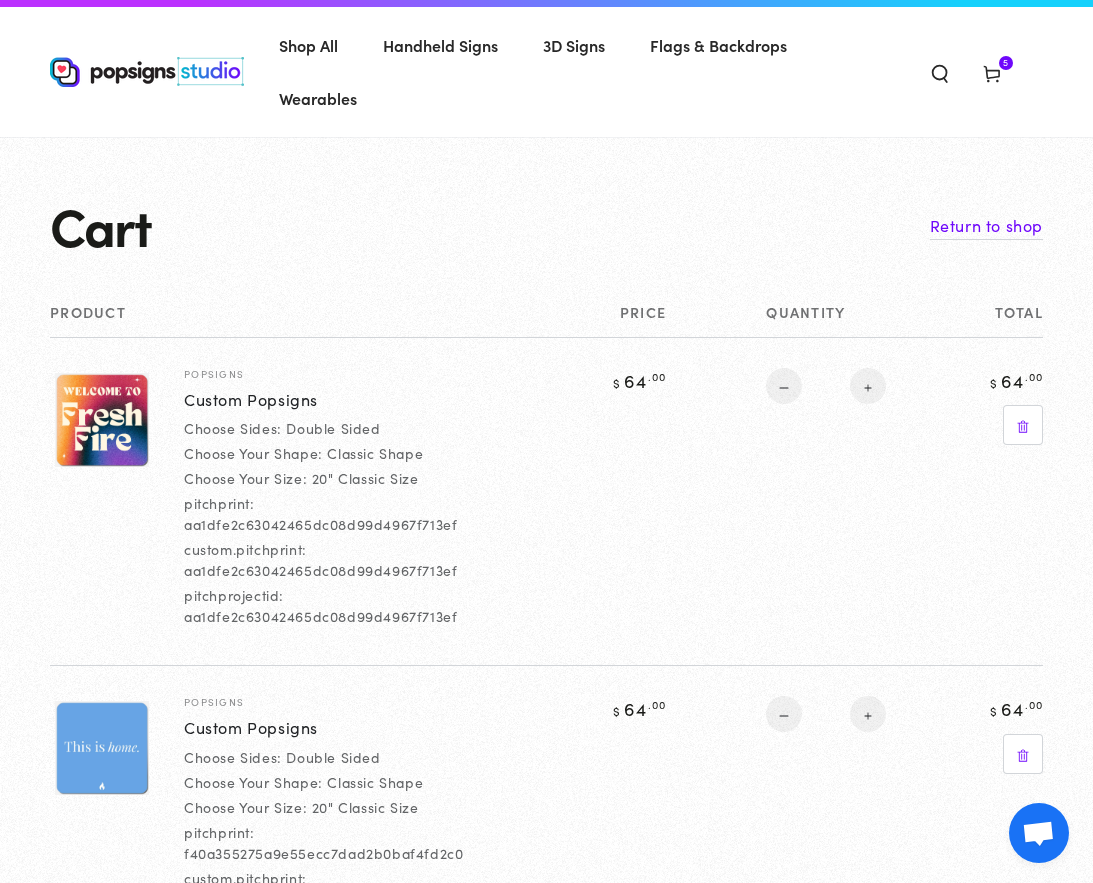 scroll, scrollTop: 40, scrollLeft: 0, axis: vertical 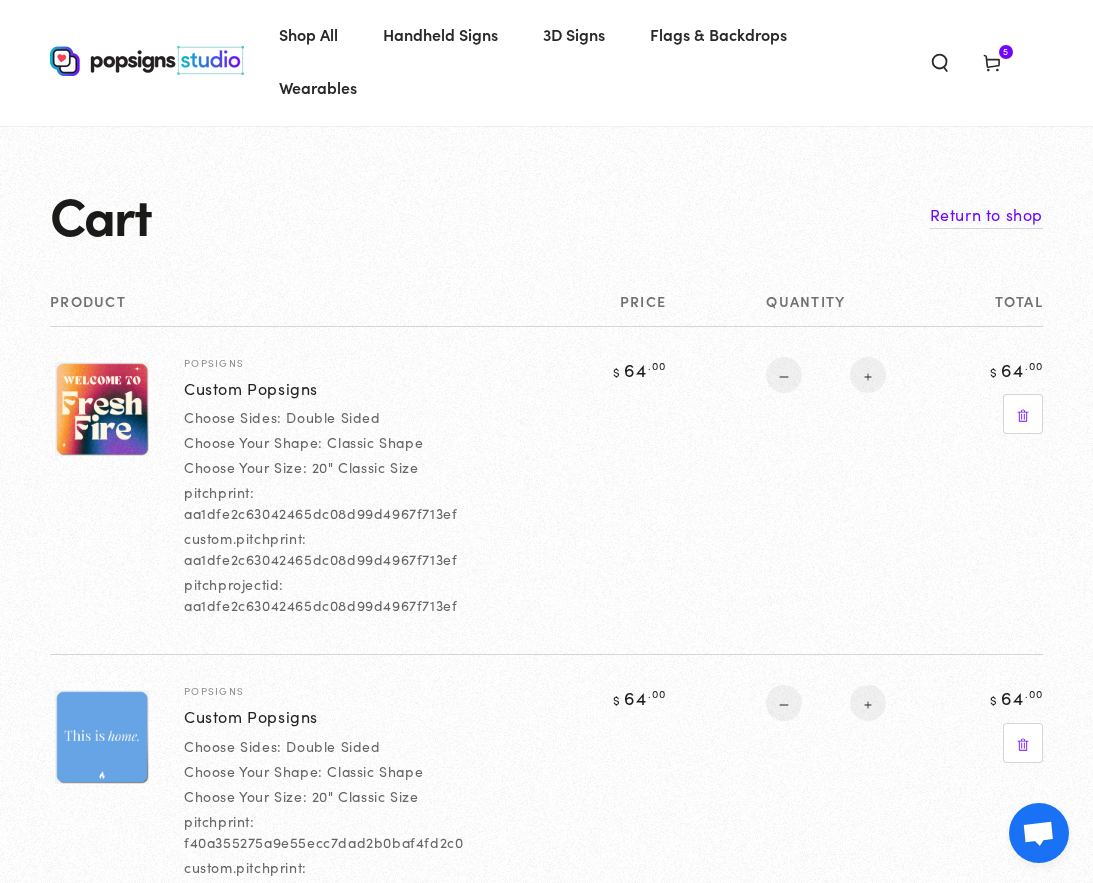 click 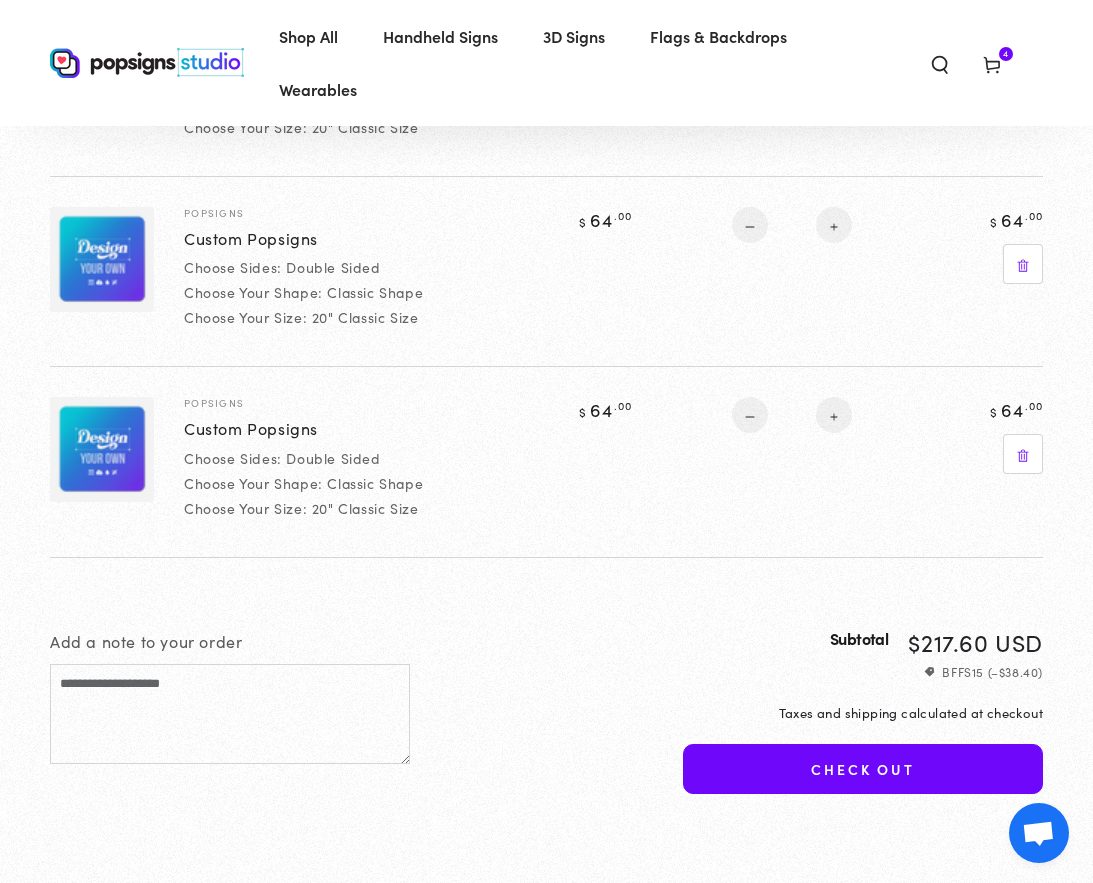 scroll, scrollTop: 568, scrollLeft: 0, axis: vertical 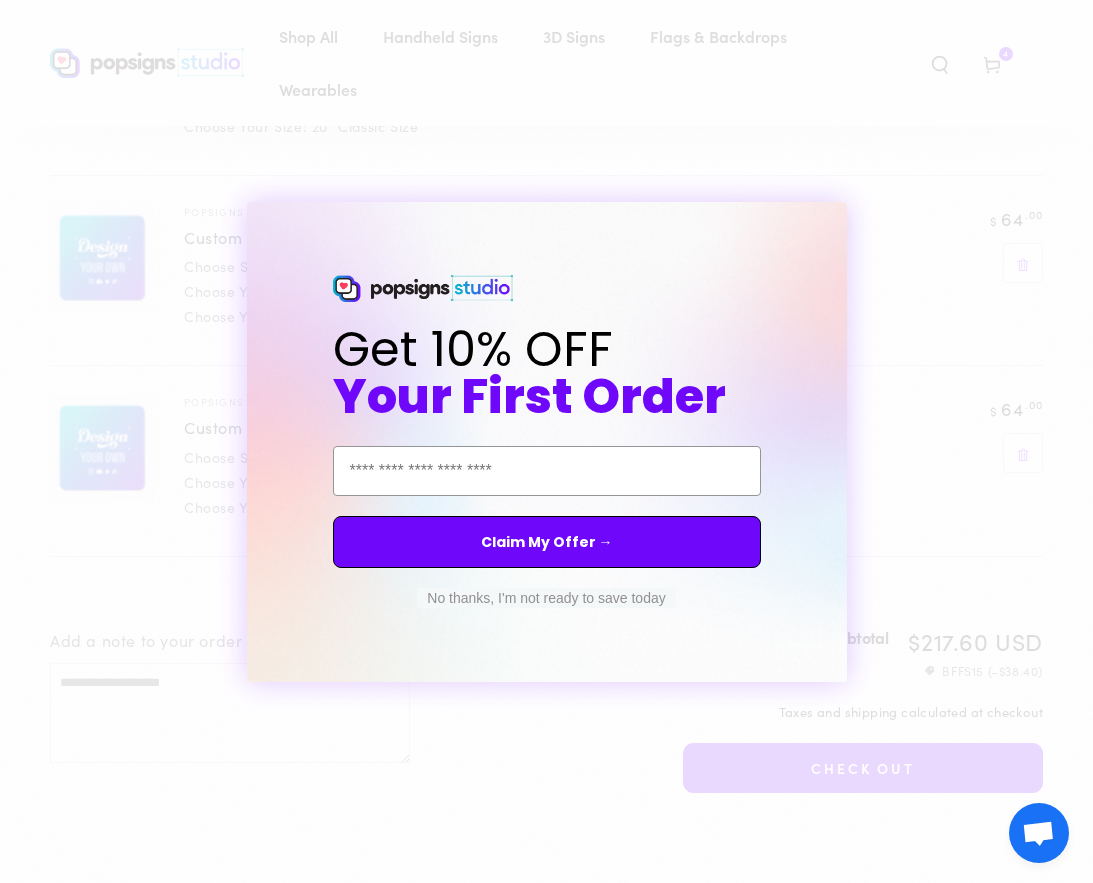 type on "**********" 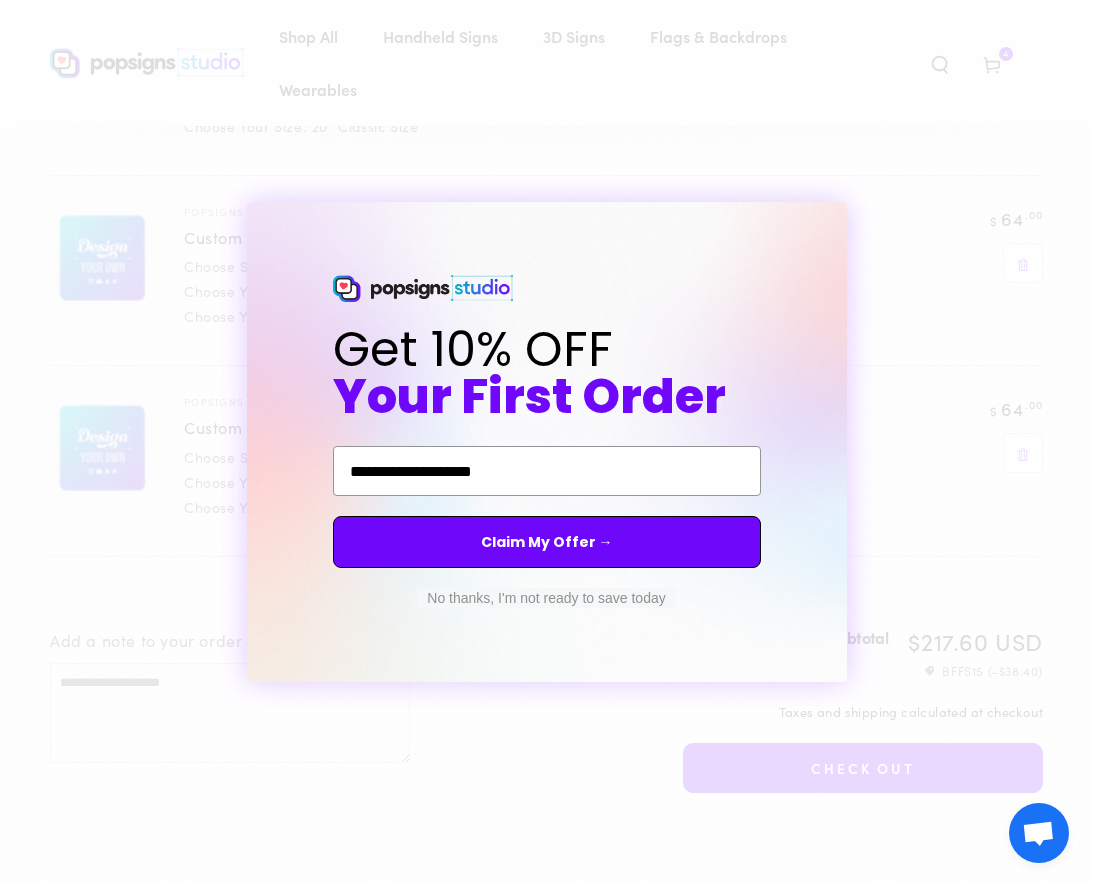 click on "Claim My Offer →" at bounding box center (547, 542) 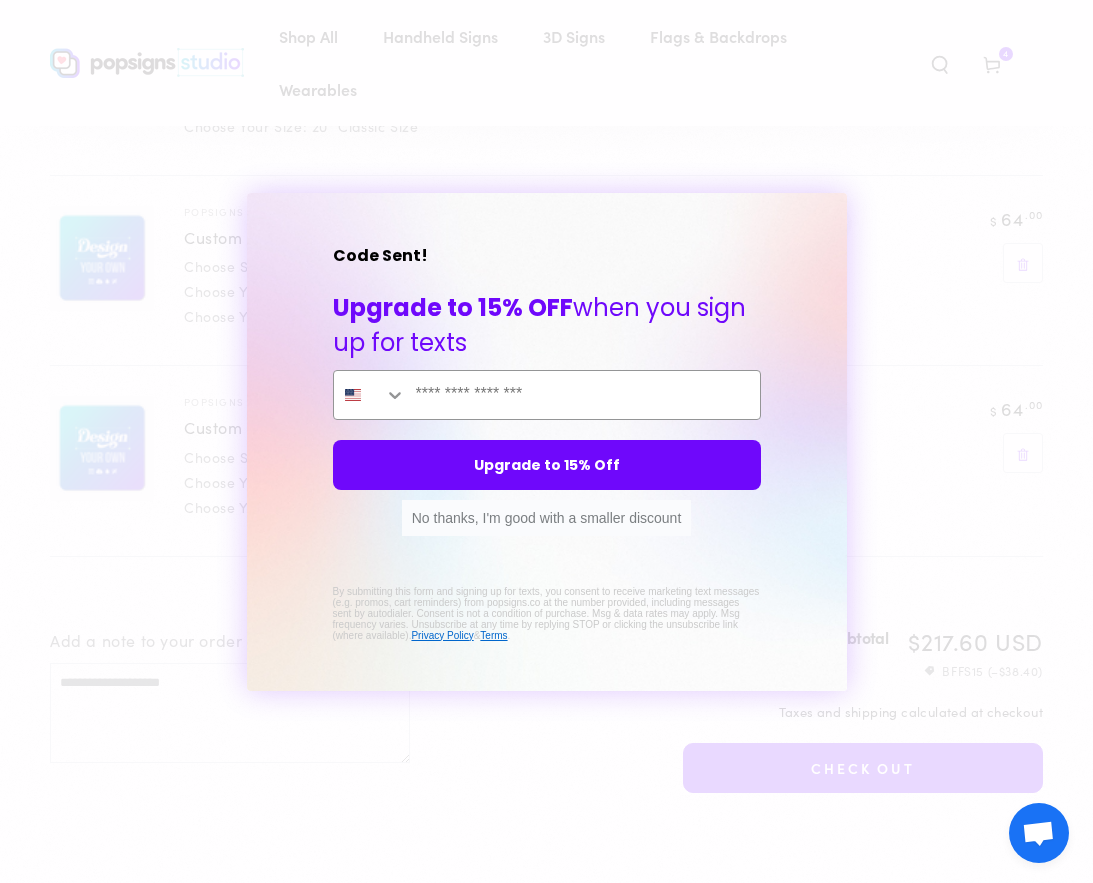 type on "**********" 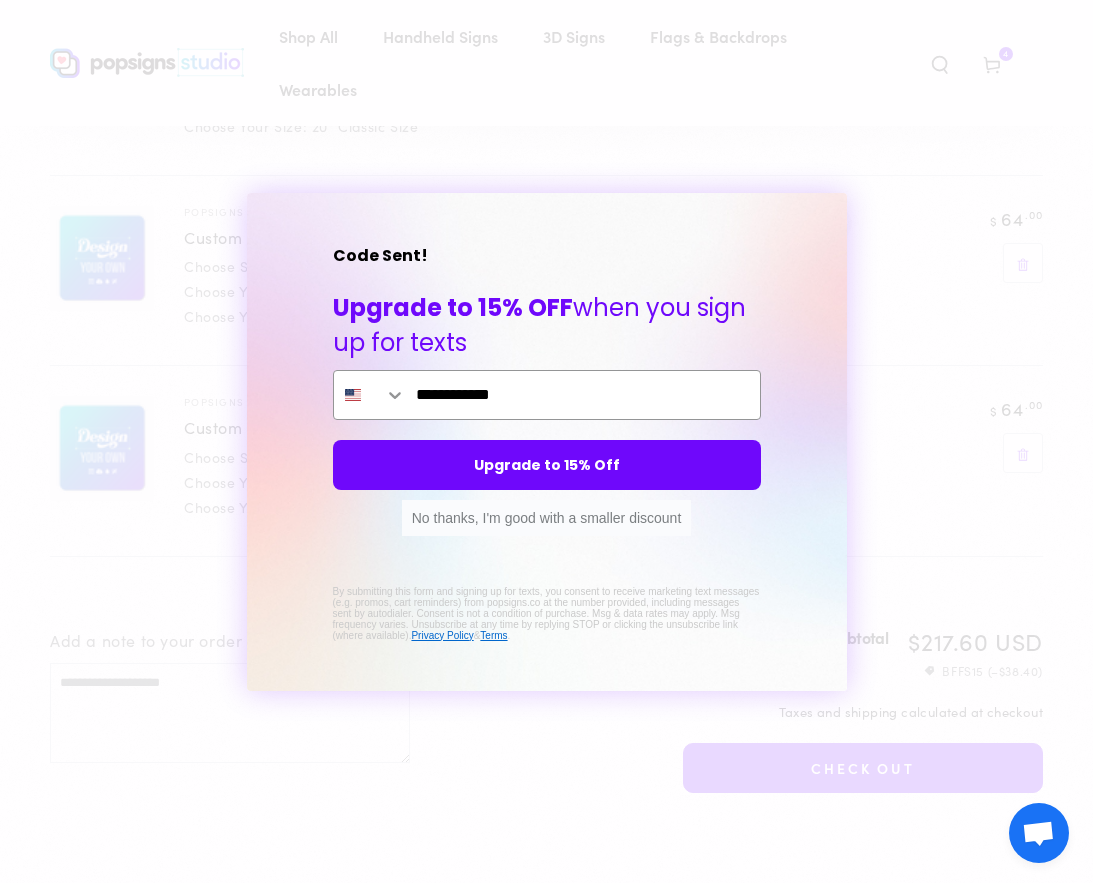 click on "Upgrade to 15% Off" at bounding box center [547, 465] 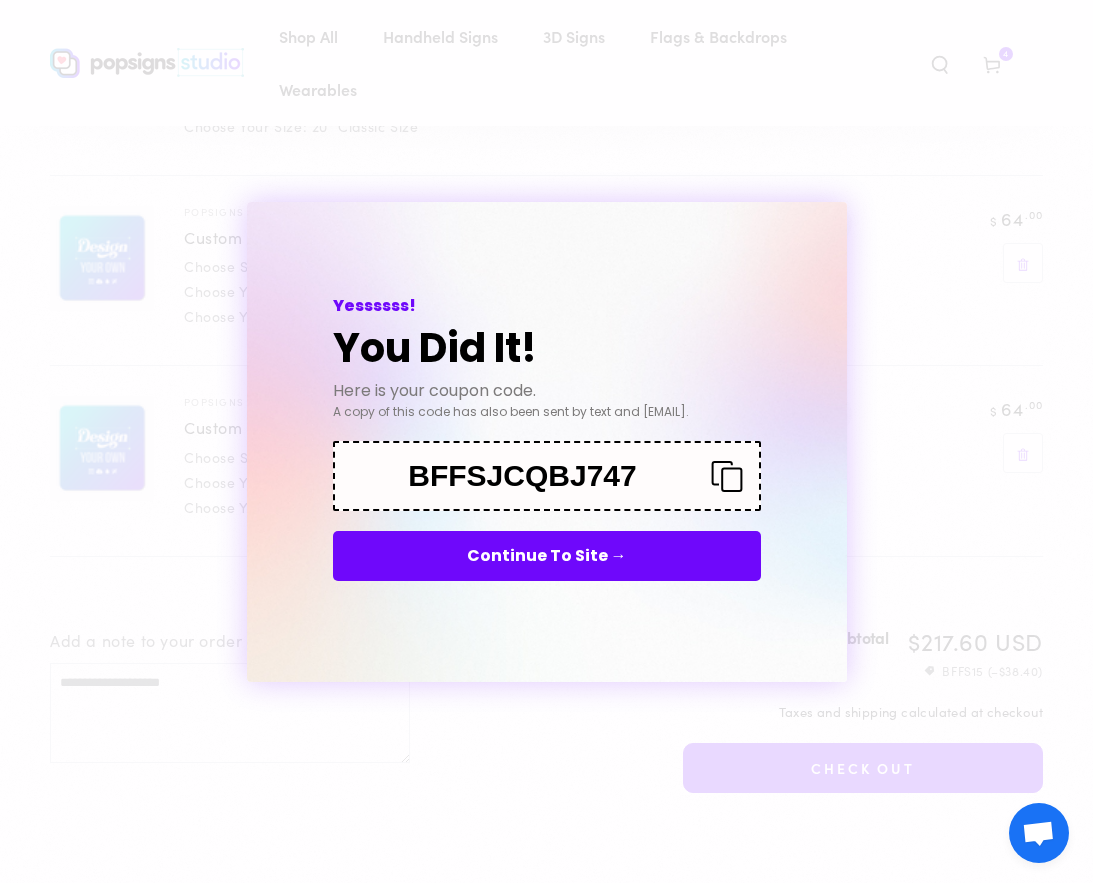 click on "Continue To Site →" at bounding box center [547, 556] 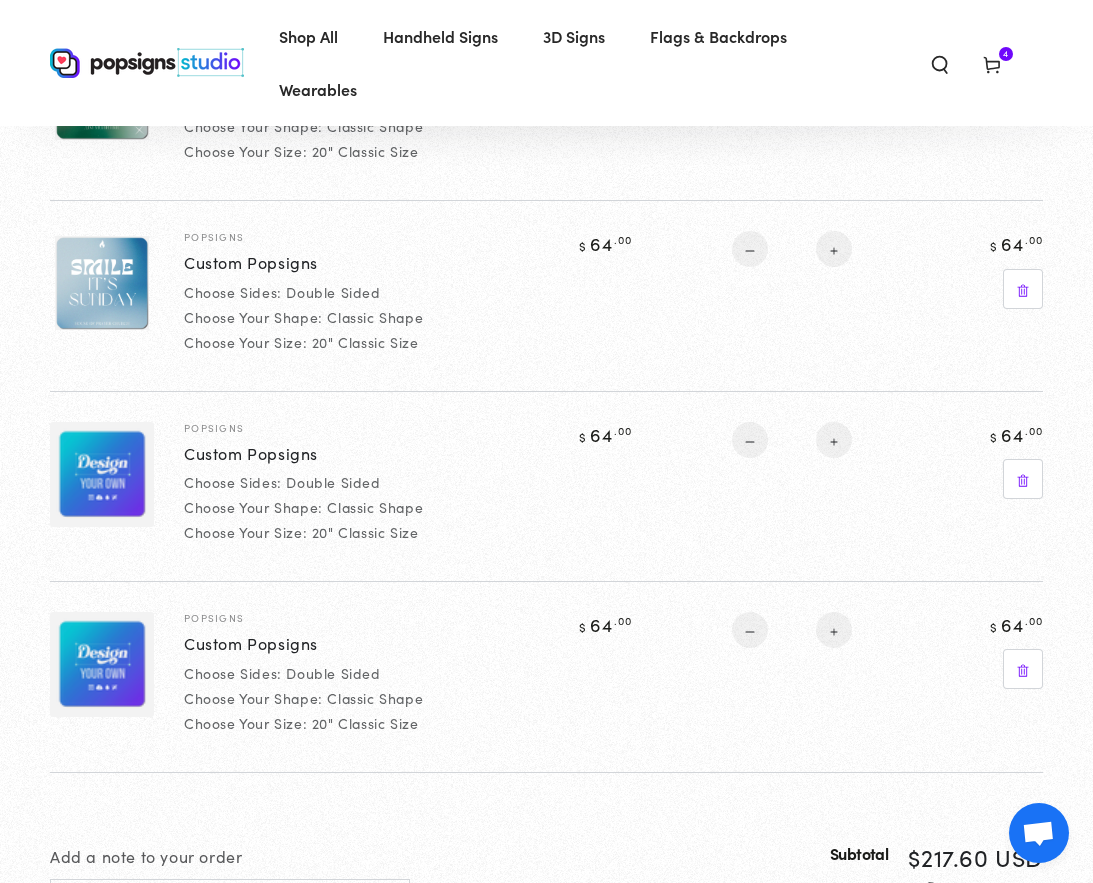 scroll, scrollTop: 377, scrollLeft: 0, axis: vertical 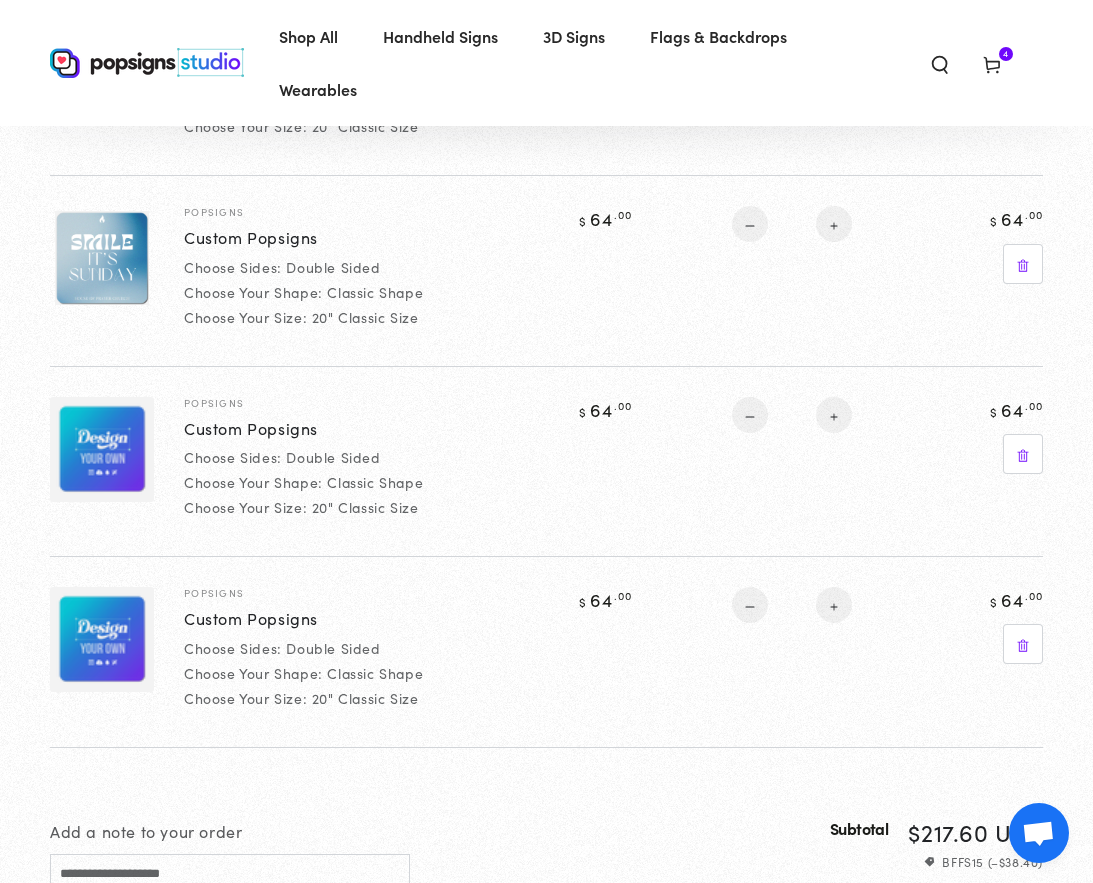 click on "Custom Popsigns" at bounding box center [251, 429] 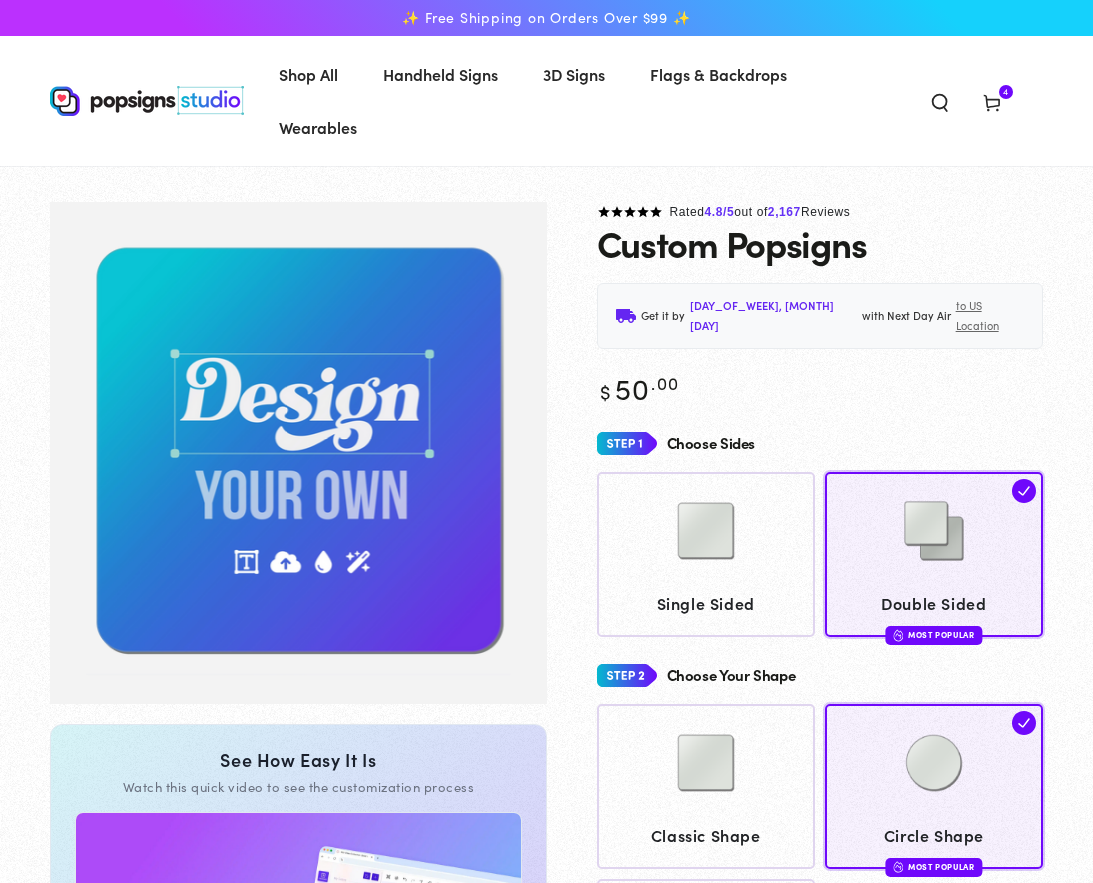 scroll, scrollTop: 0, scrollLeft: 0, axis: both 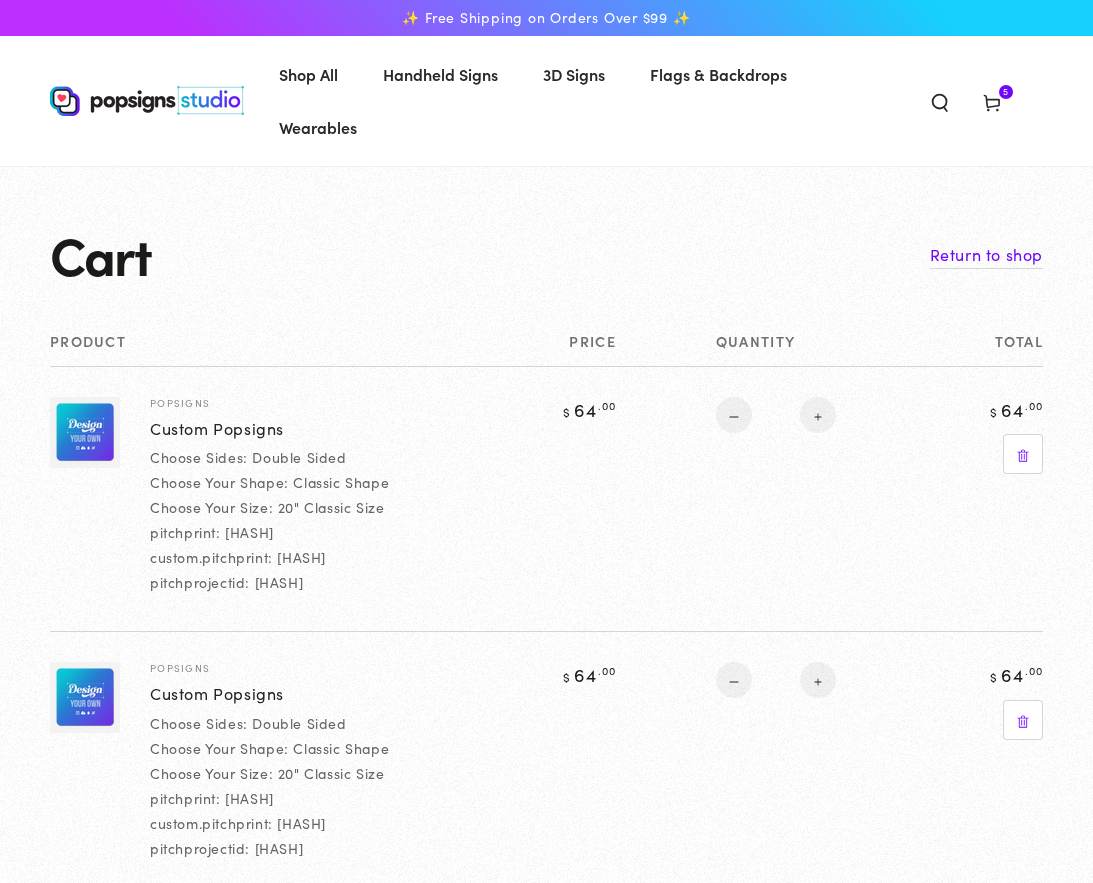 select on "**********" 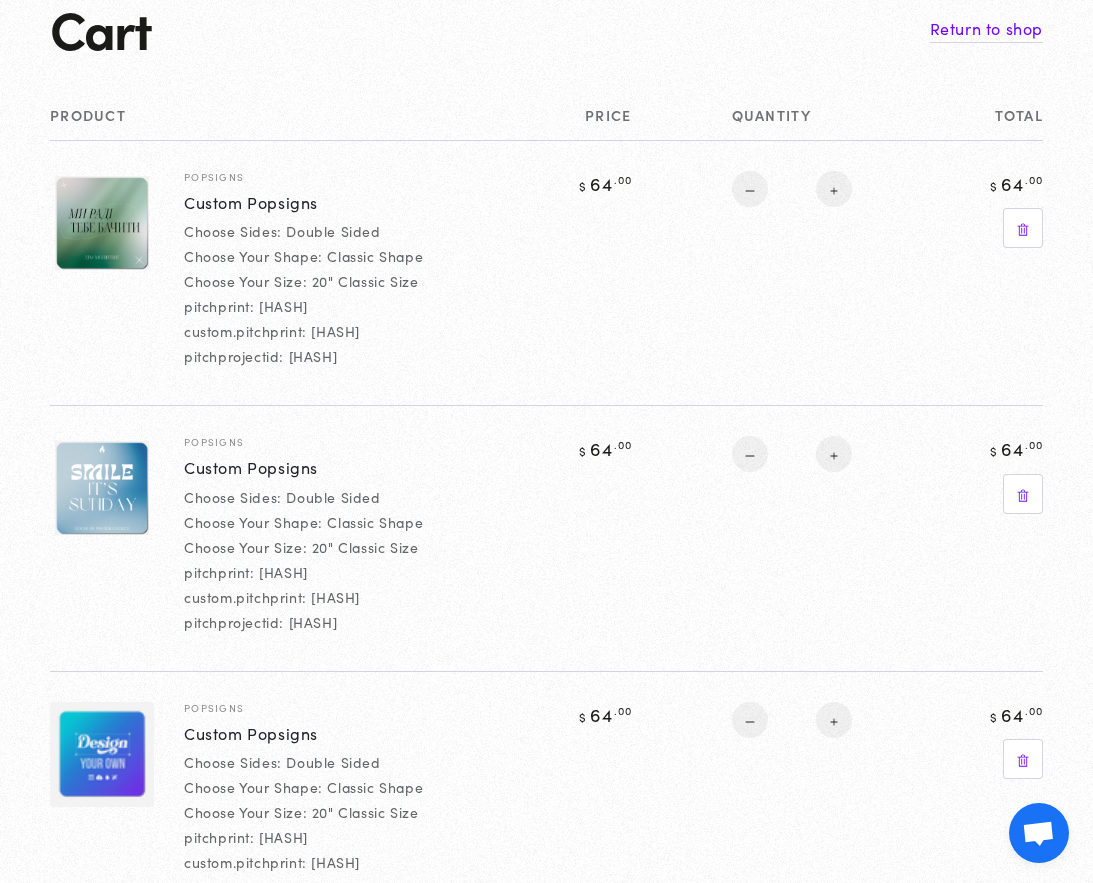 scroll, scrollTop: 231, scrollLeft: 0, axis: vertical 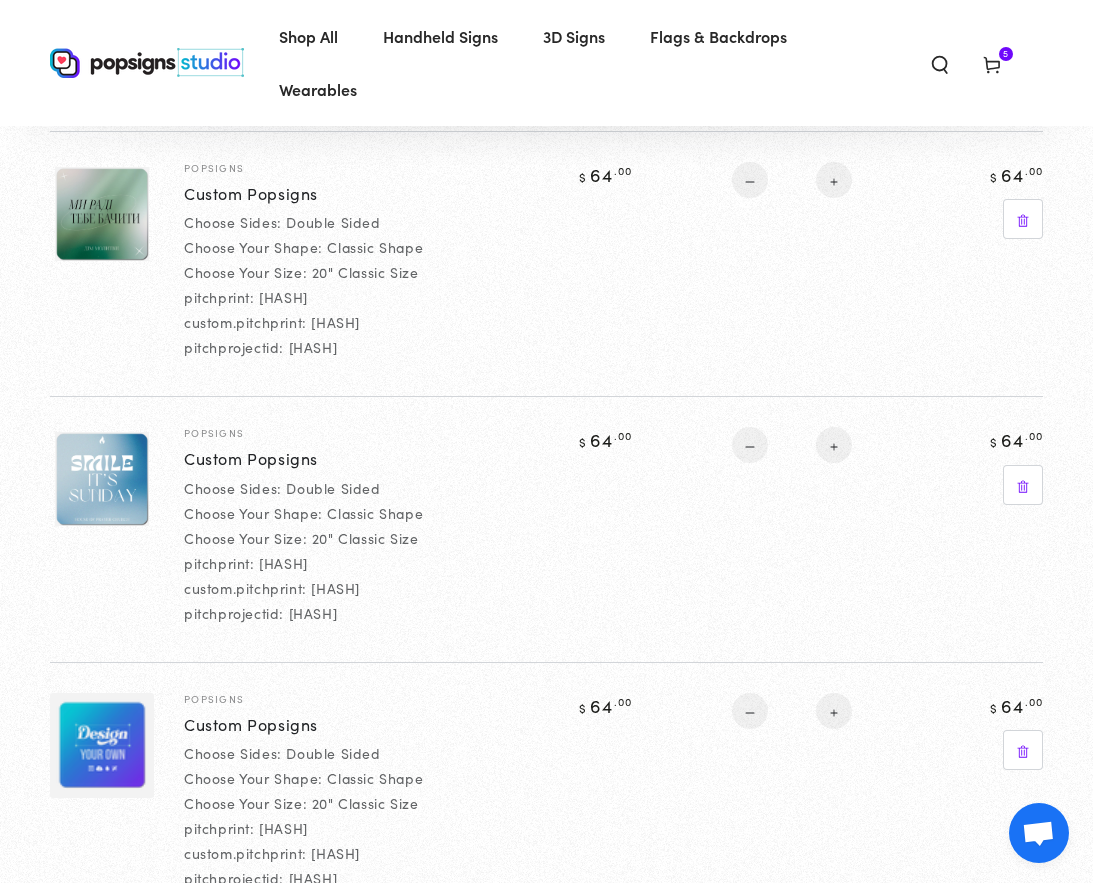 click at bounding box center [102, 479] 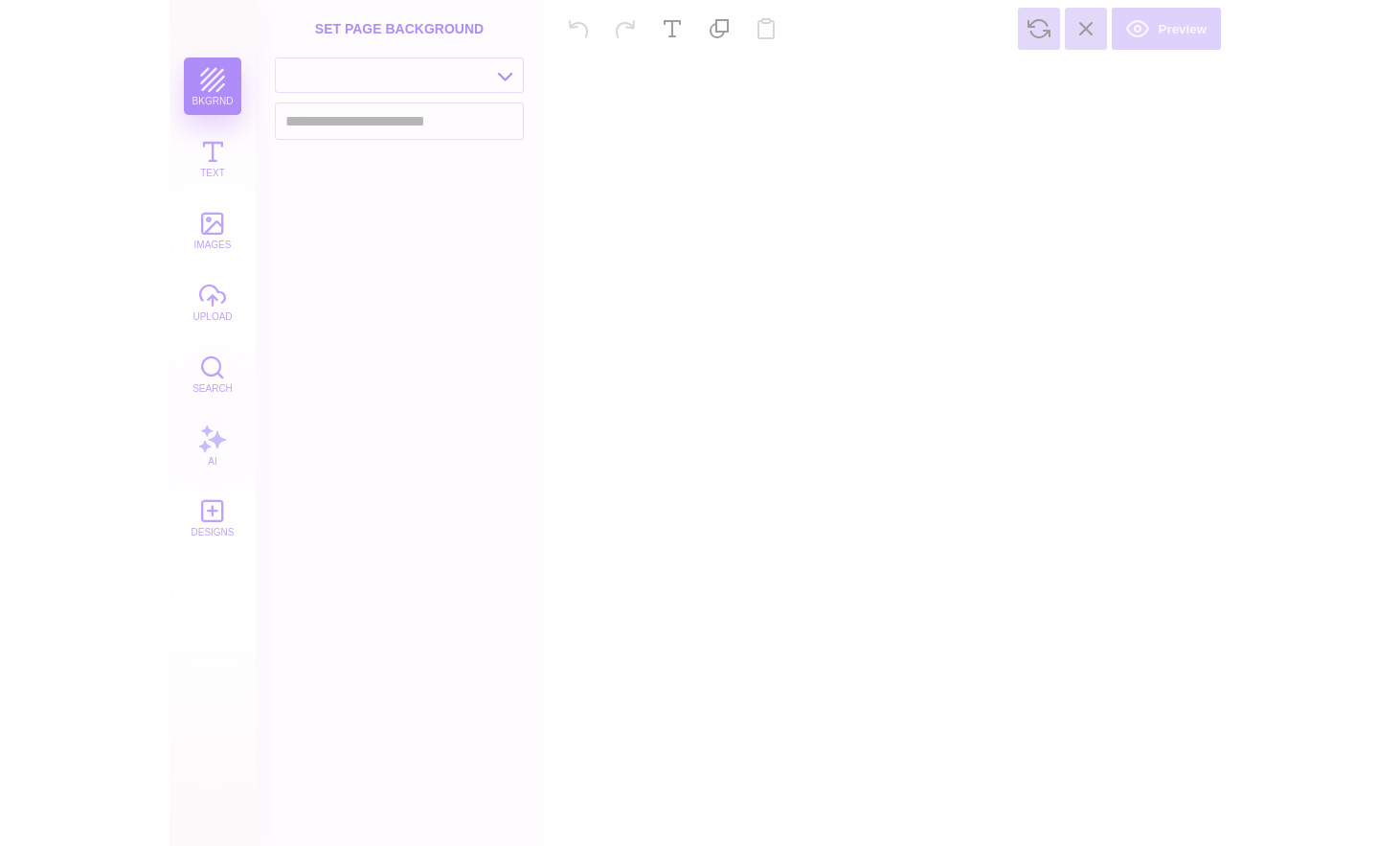 scroll, scrollTop: 0, scrollLeft: 0, axis: both 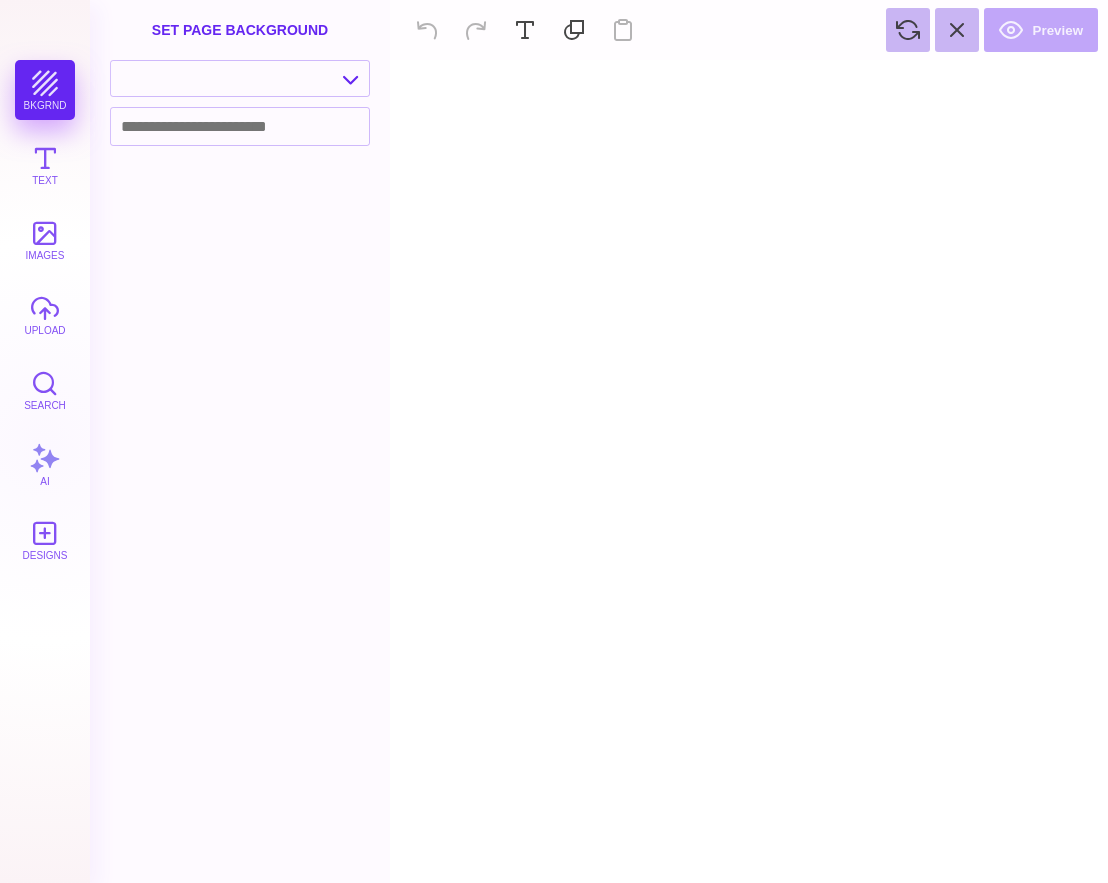 type on "An ancient tree with a door leading to a magical world" 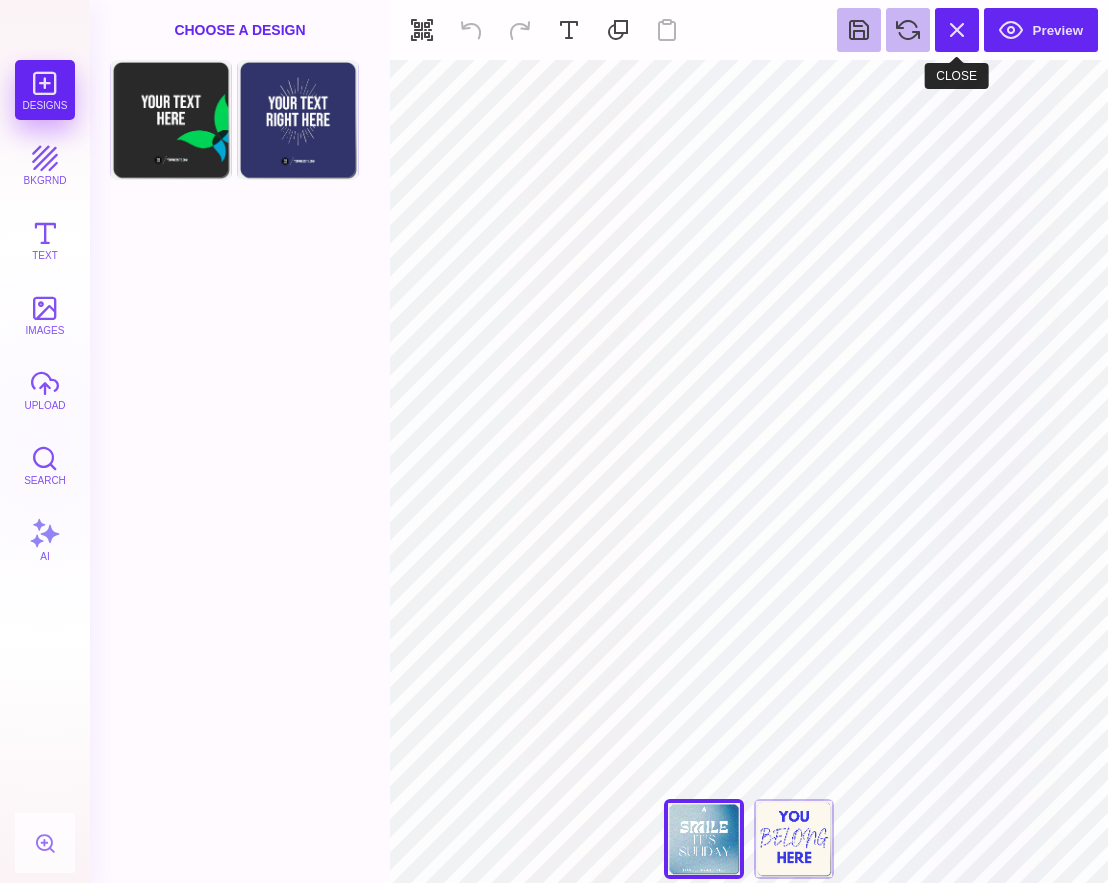 click at bounding box center (957, 30) 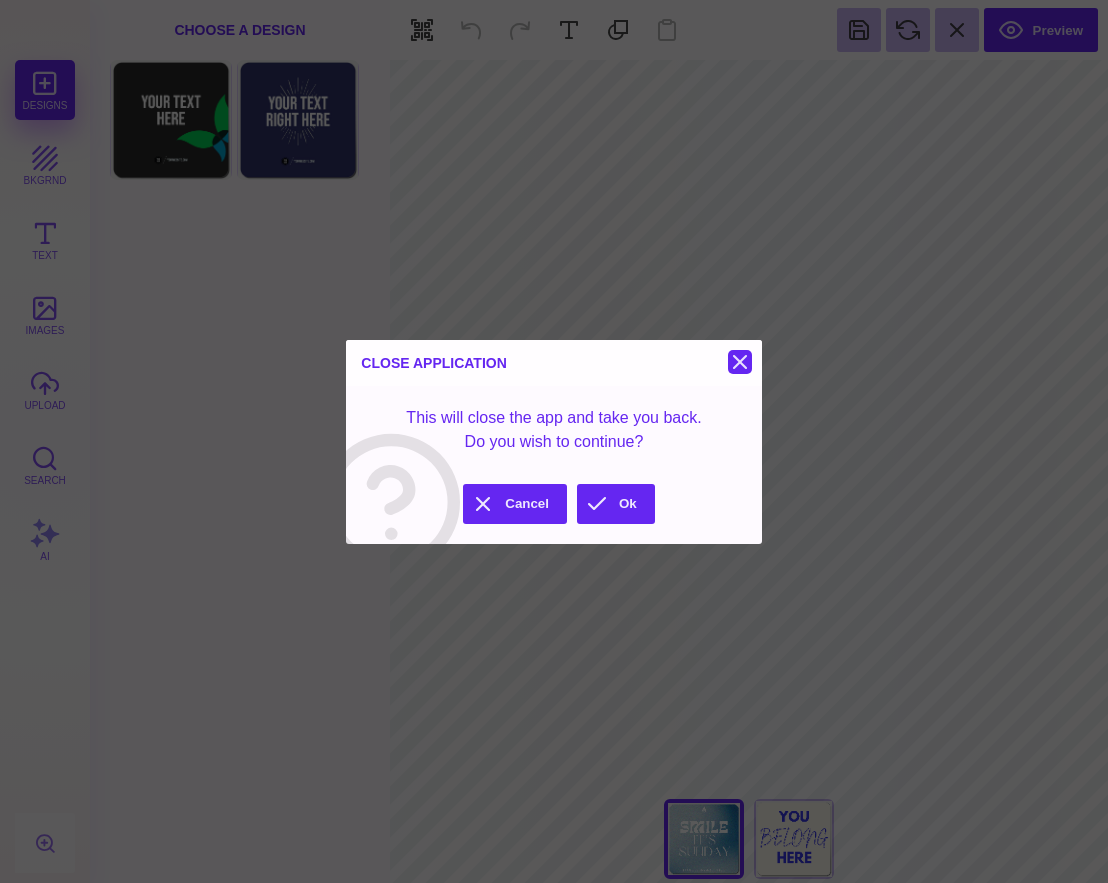 click at bounding box center (740, 362) 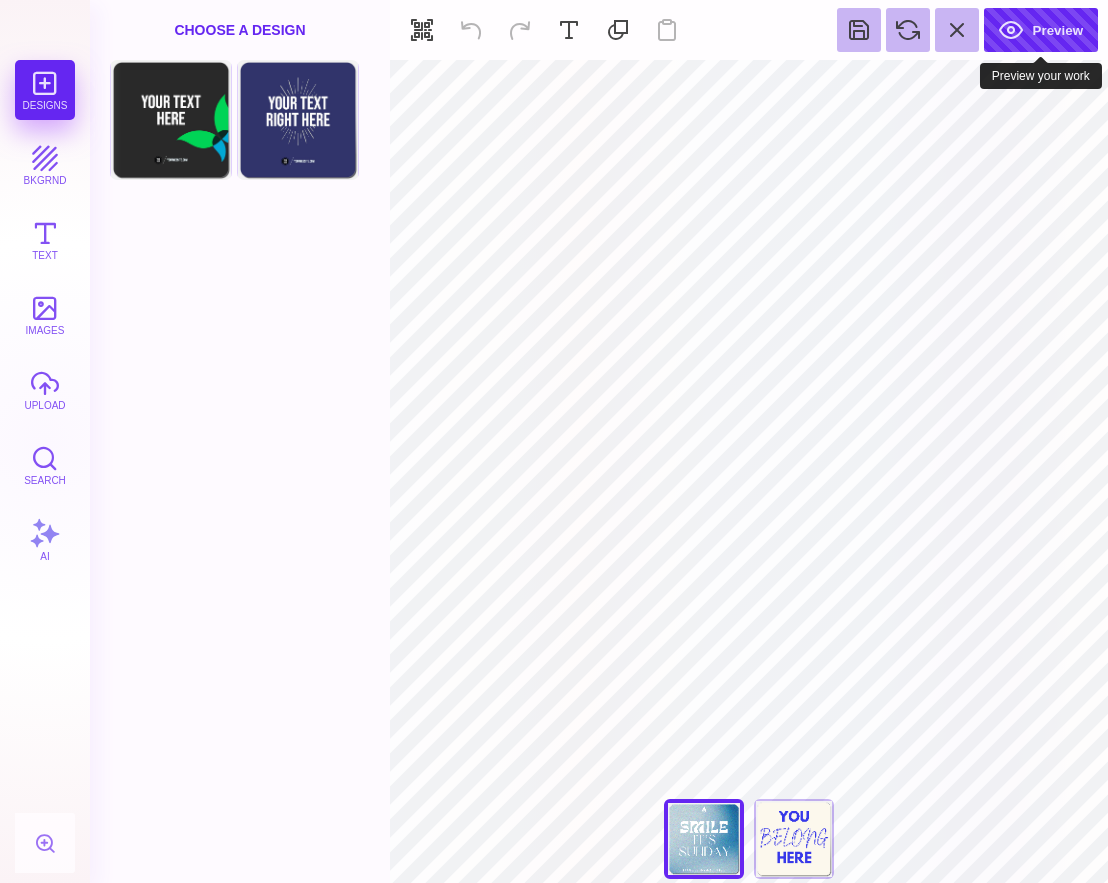 click on "Preview" at bounding box center [1041, 30] 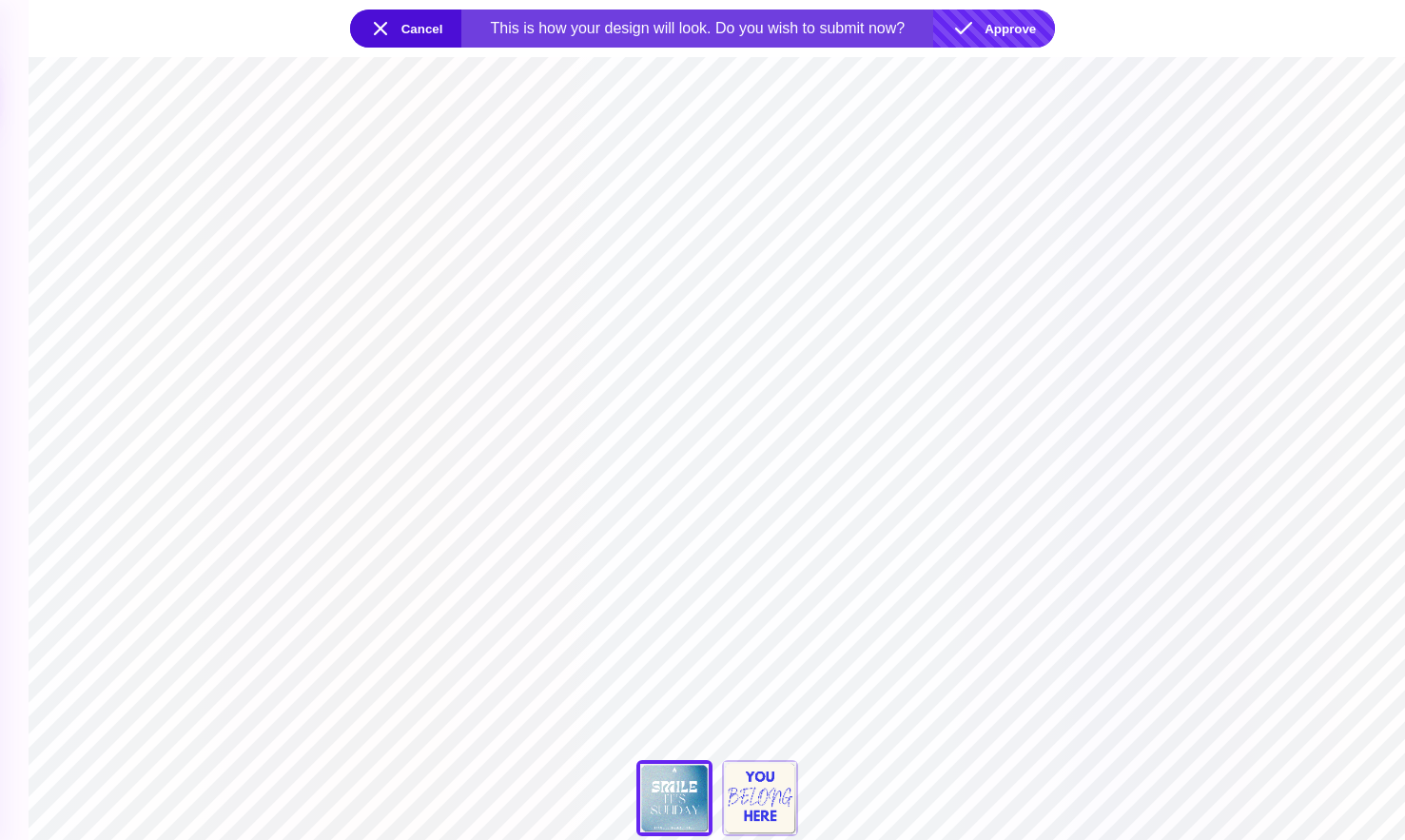 click on "Approve" at bounding box center [994, 29] 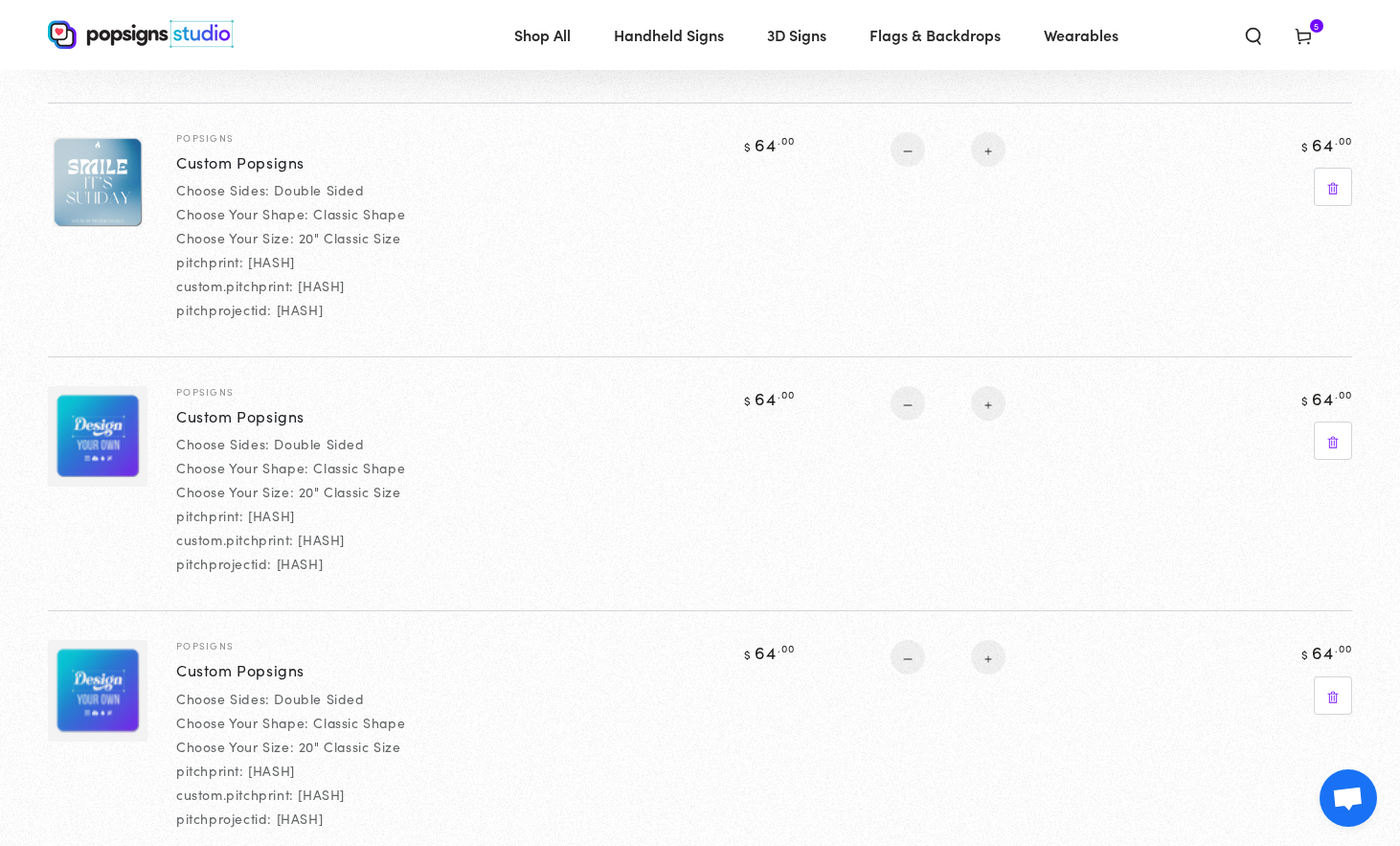 scroll, scrollTop: 472, scrollLeft: 0, axis: vertical 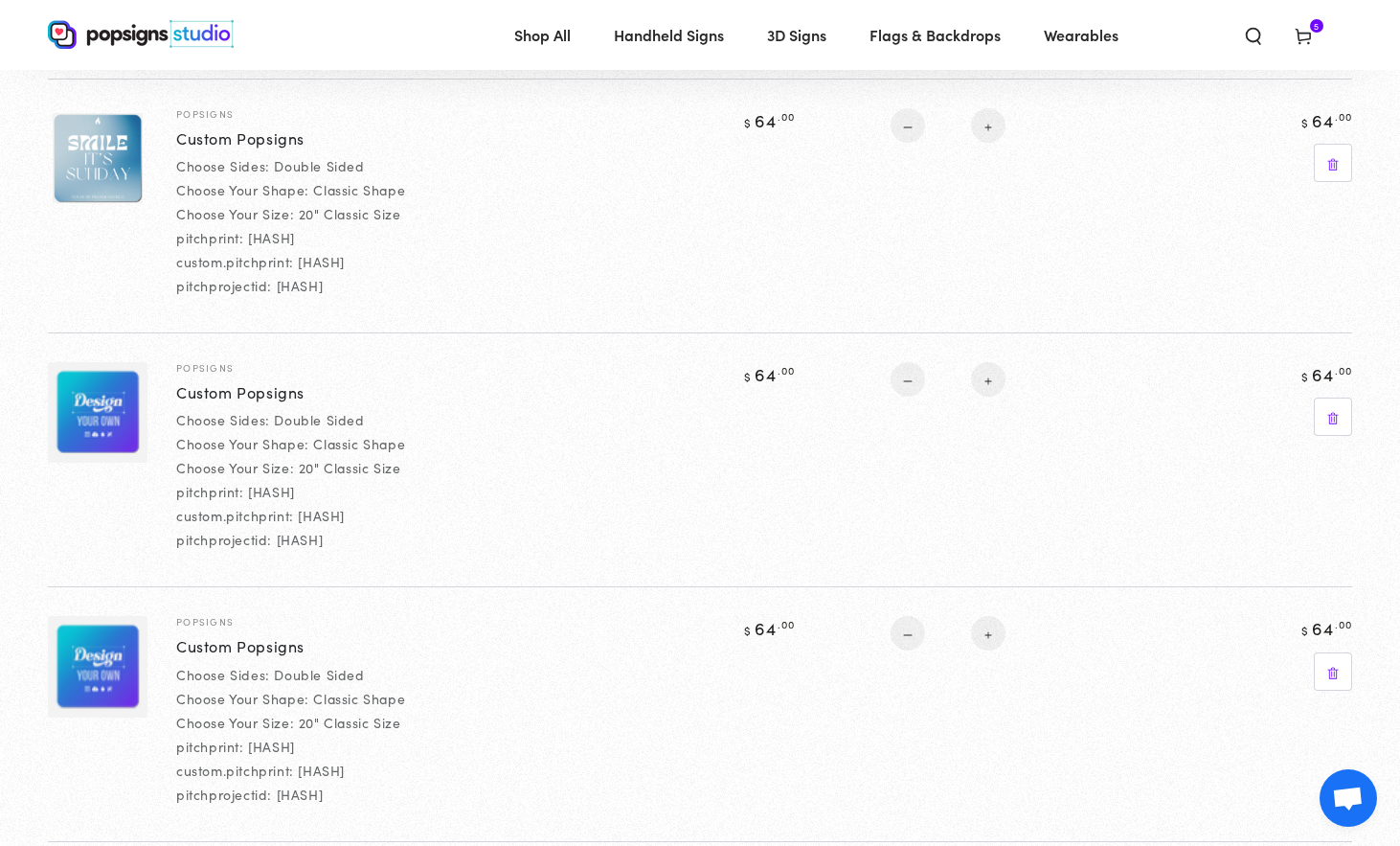 click on "Custom Popsigns" at bounding box center (240, 393) 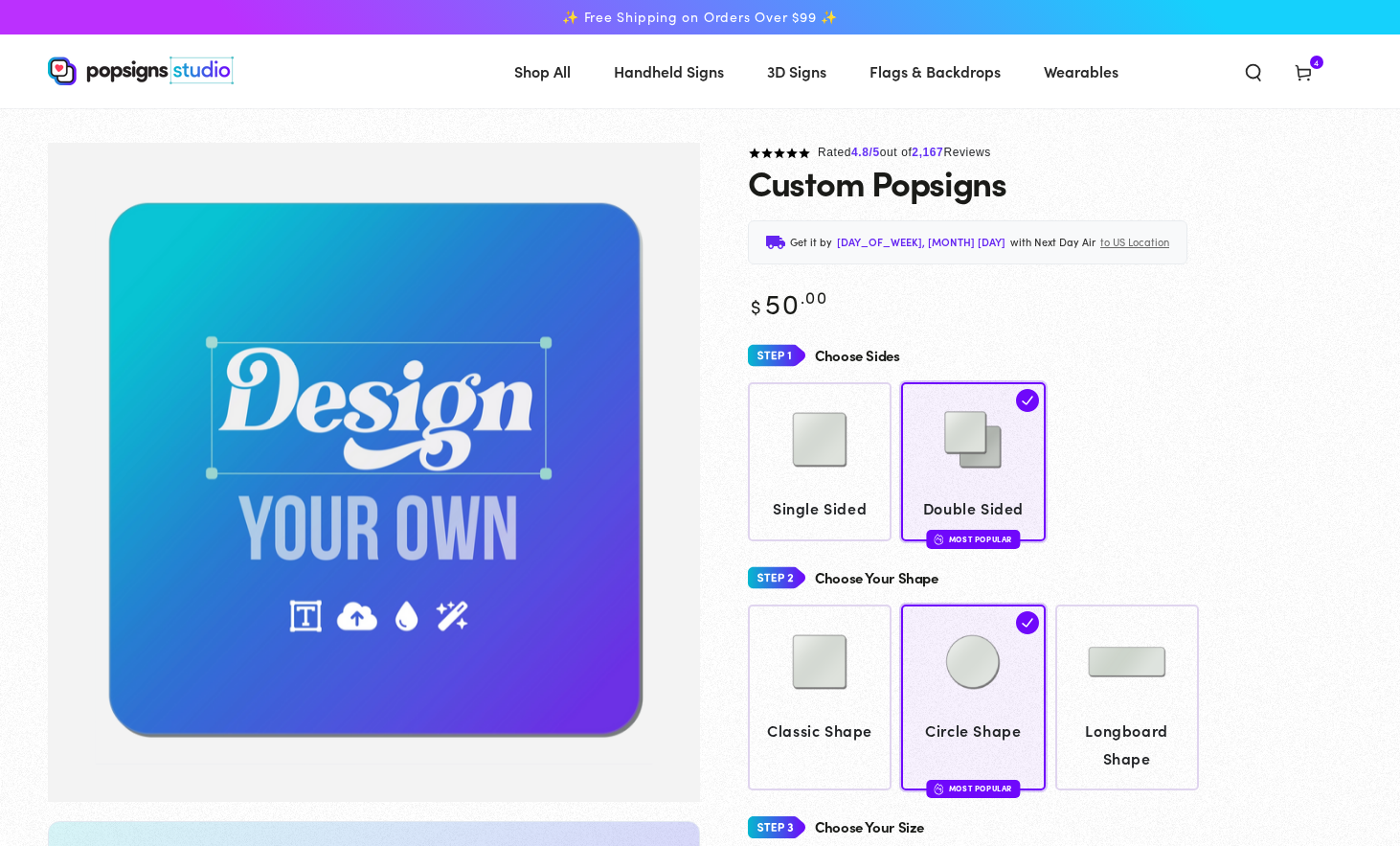scroll, scrollTop: 0, scrollLeft: 0, axis: both 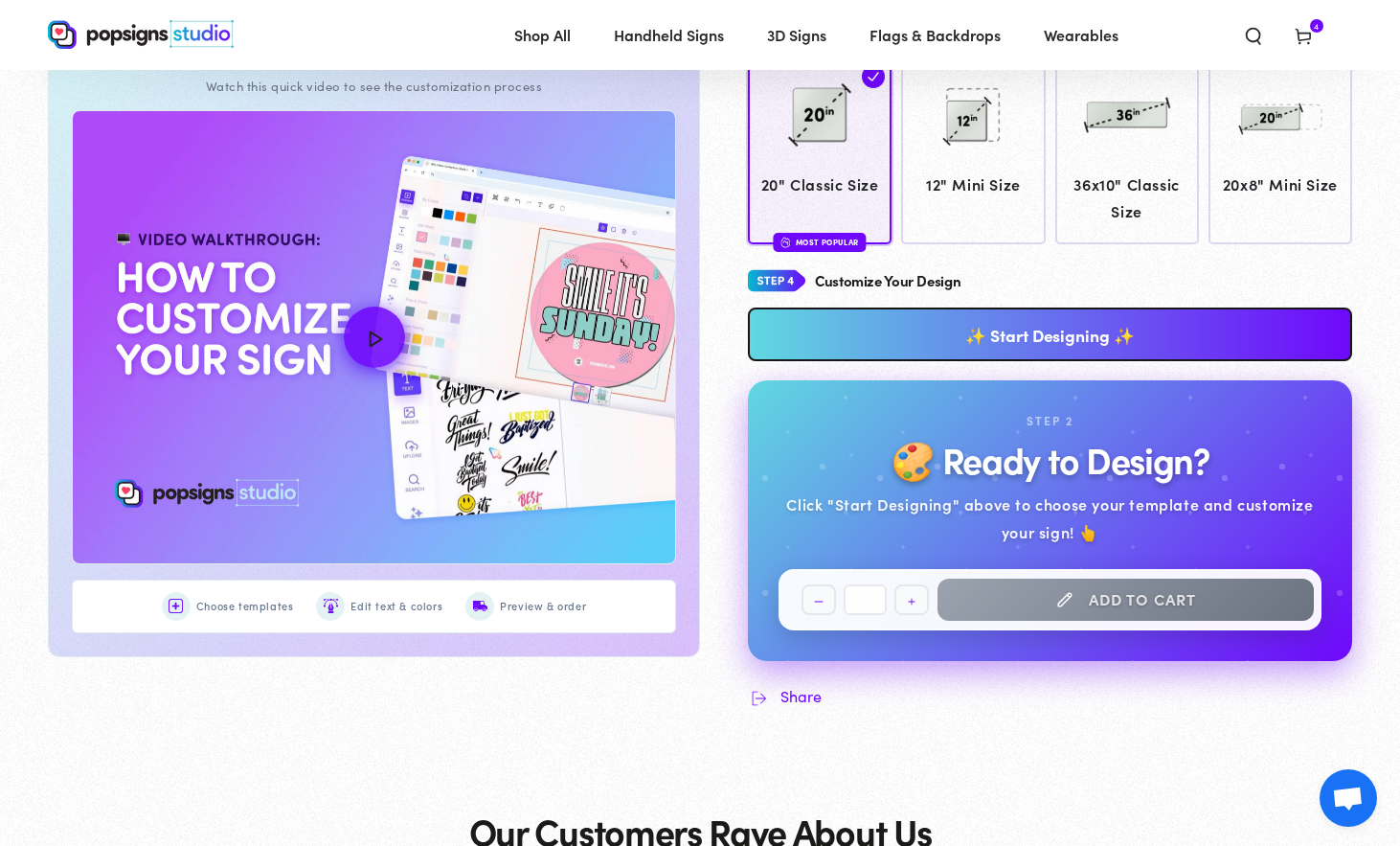 click on "✨ Start Designing ✨" at bounding box center [1050, 334] 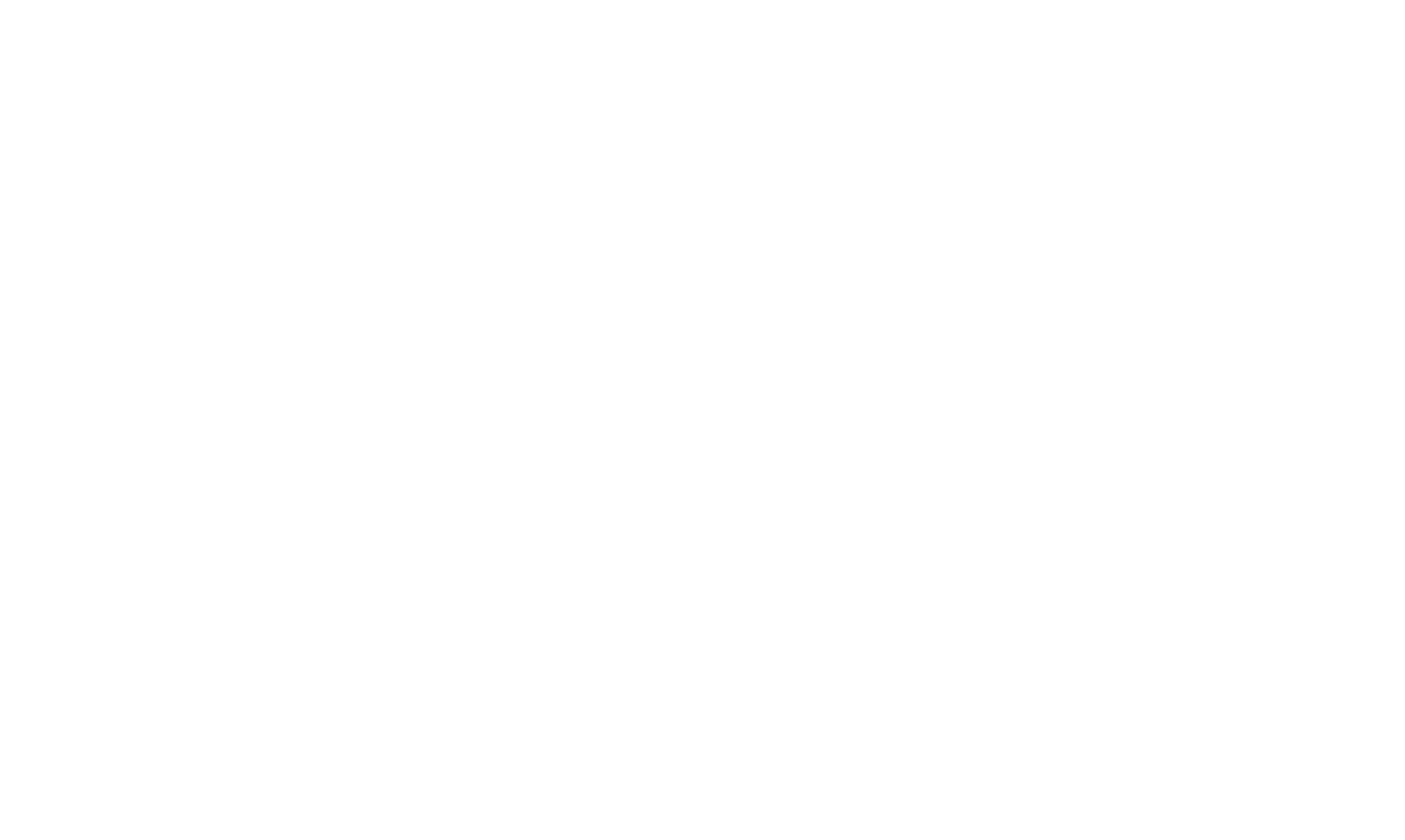 scroll, scrollTop: 0, scrollLeft: 0, axis: both 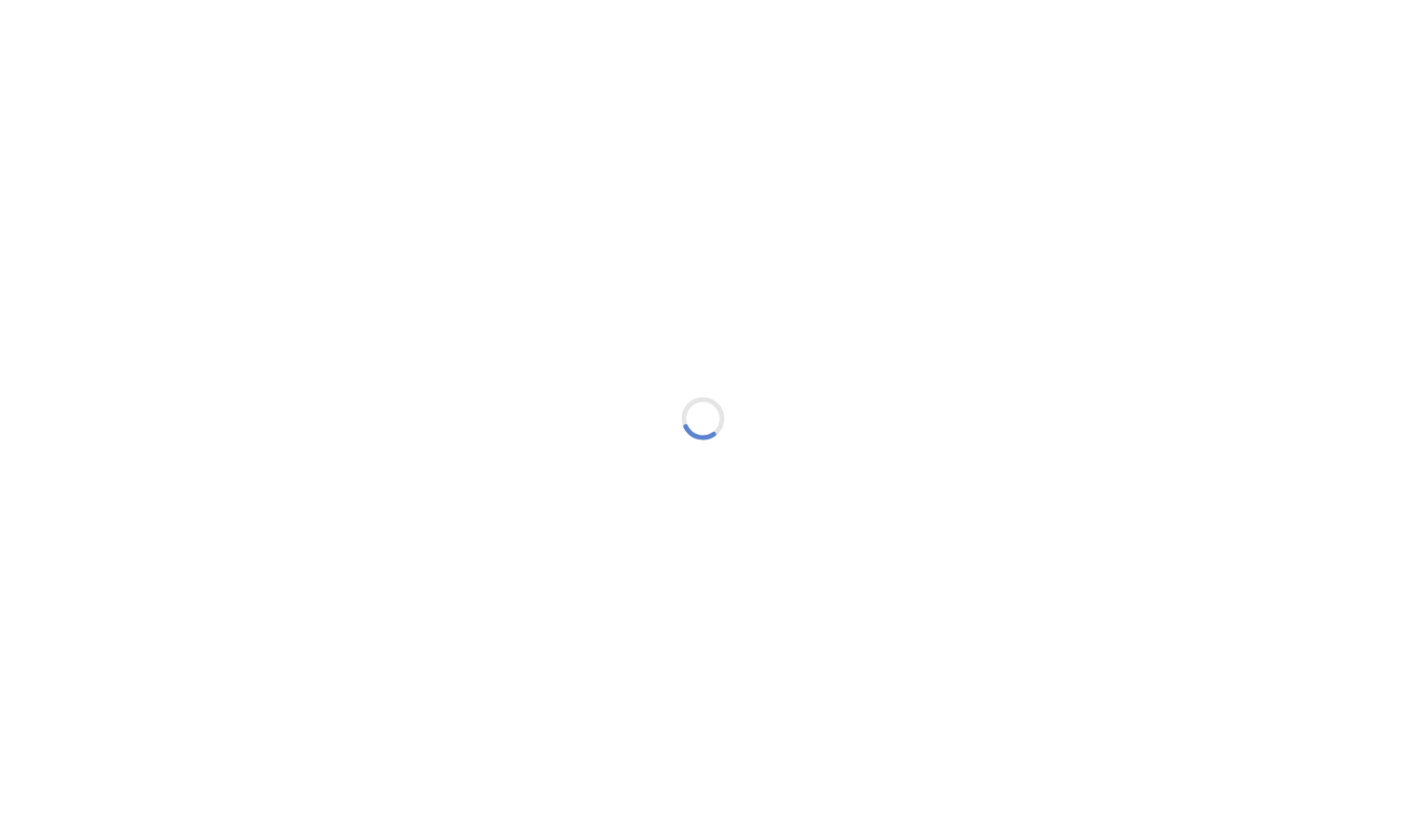 type on "An ancient tree with a door leading to a magical world" 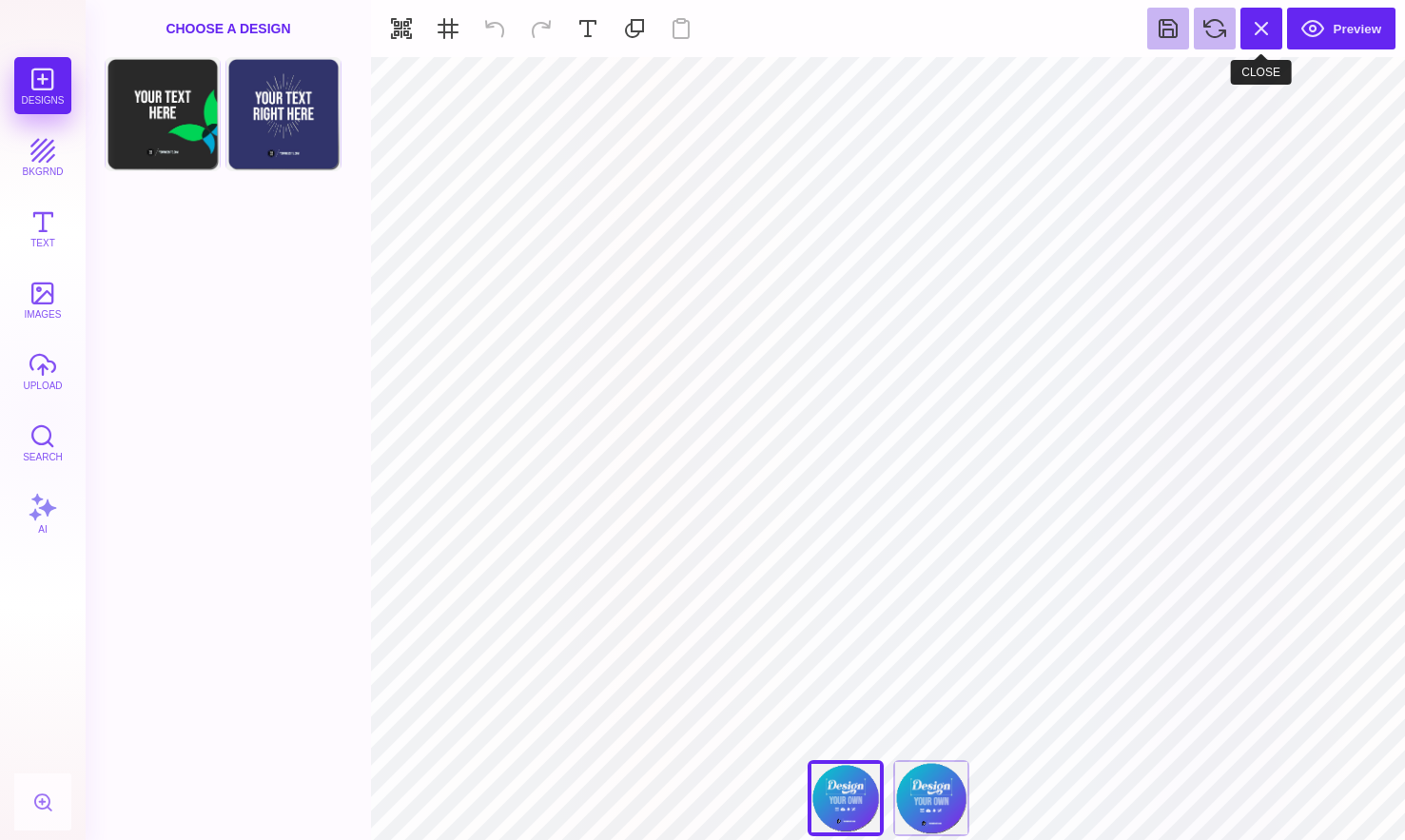 click at bounding box center [1261, 29] 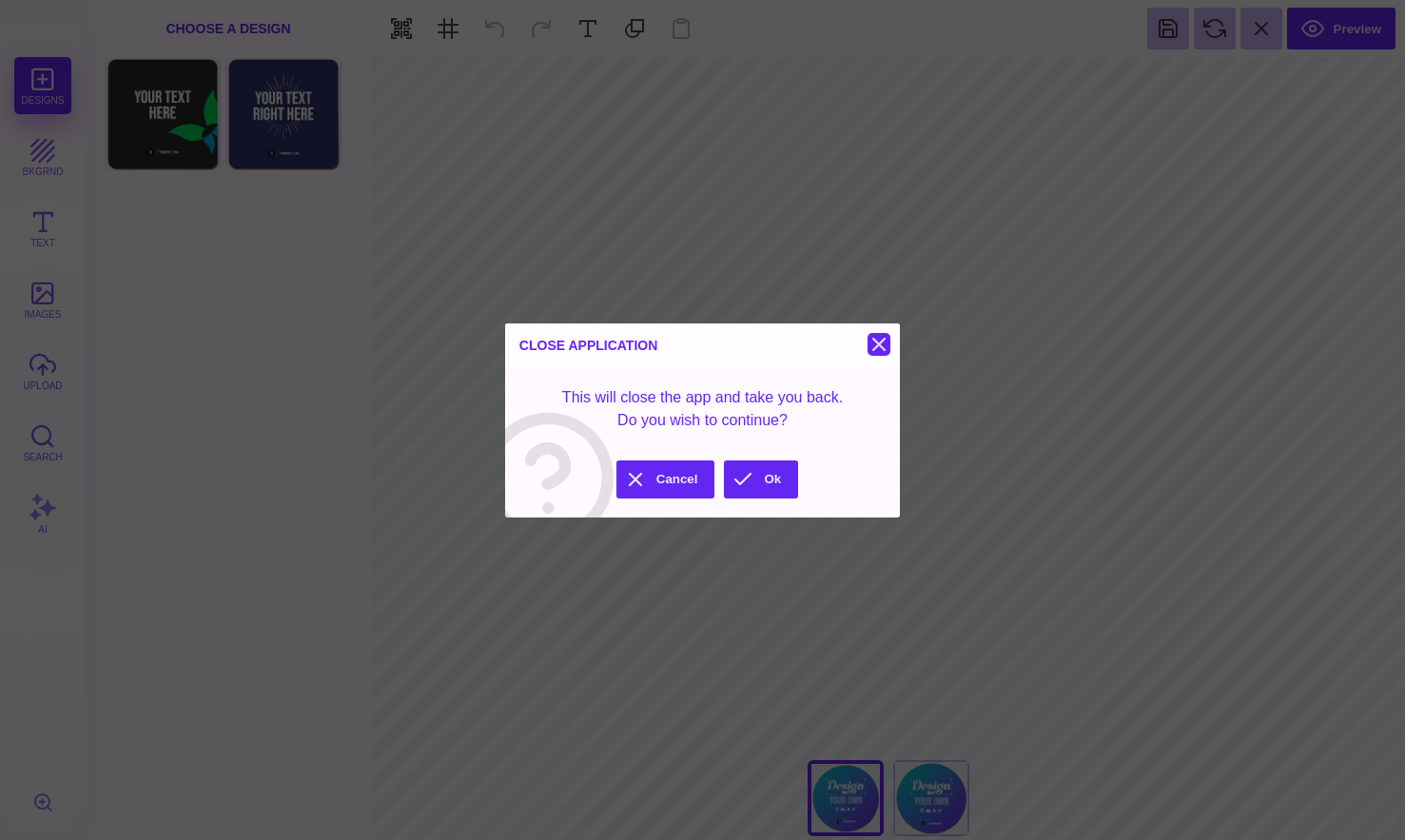 click at bounding box center (879, 344) 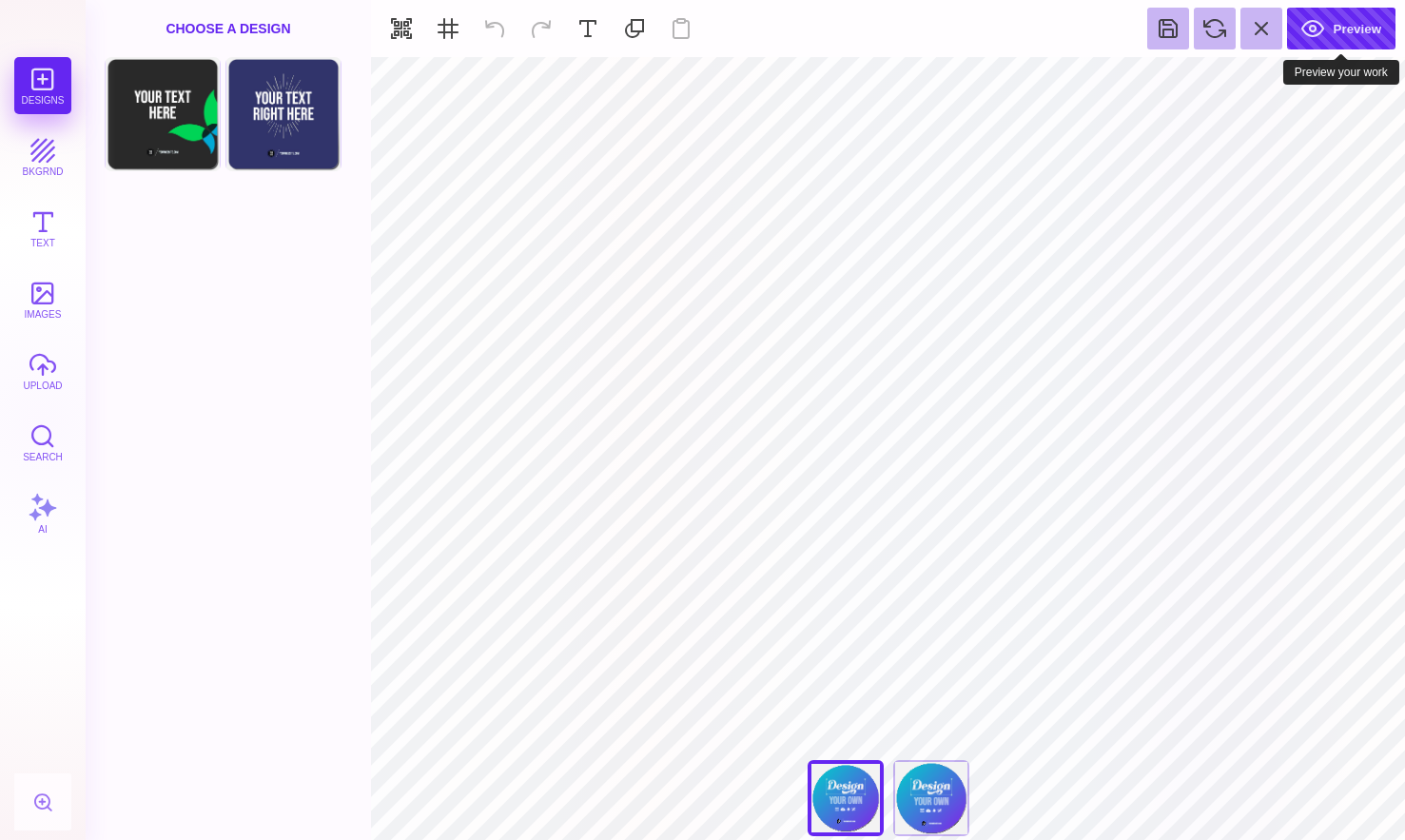 click on "Preview" at bounding box center (1341, 29) 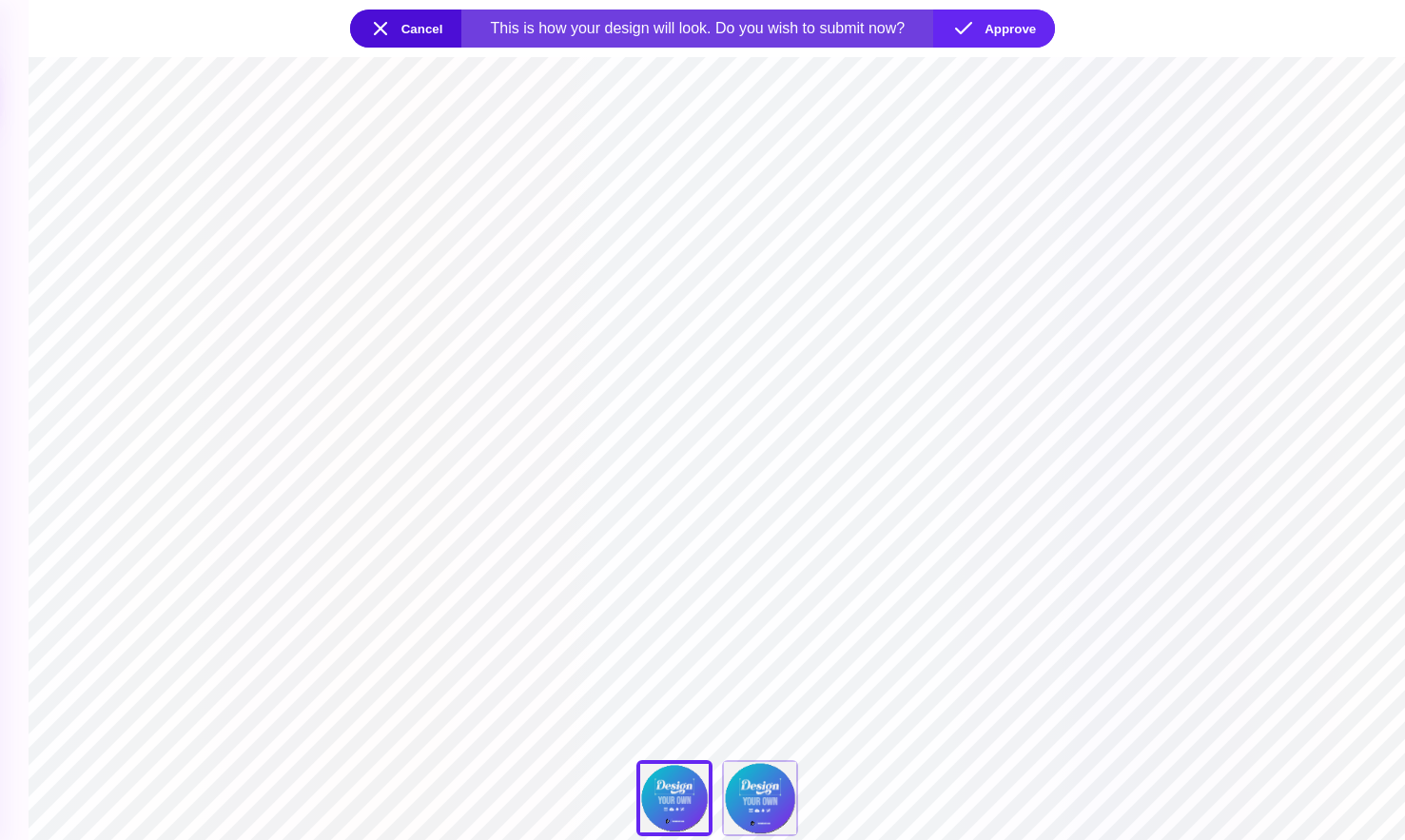 click on "Cancel" at bounding box center (406, 29) 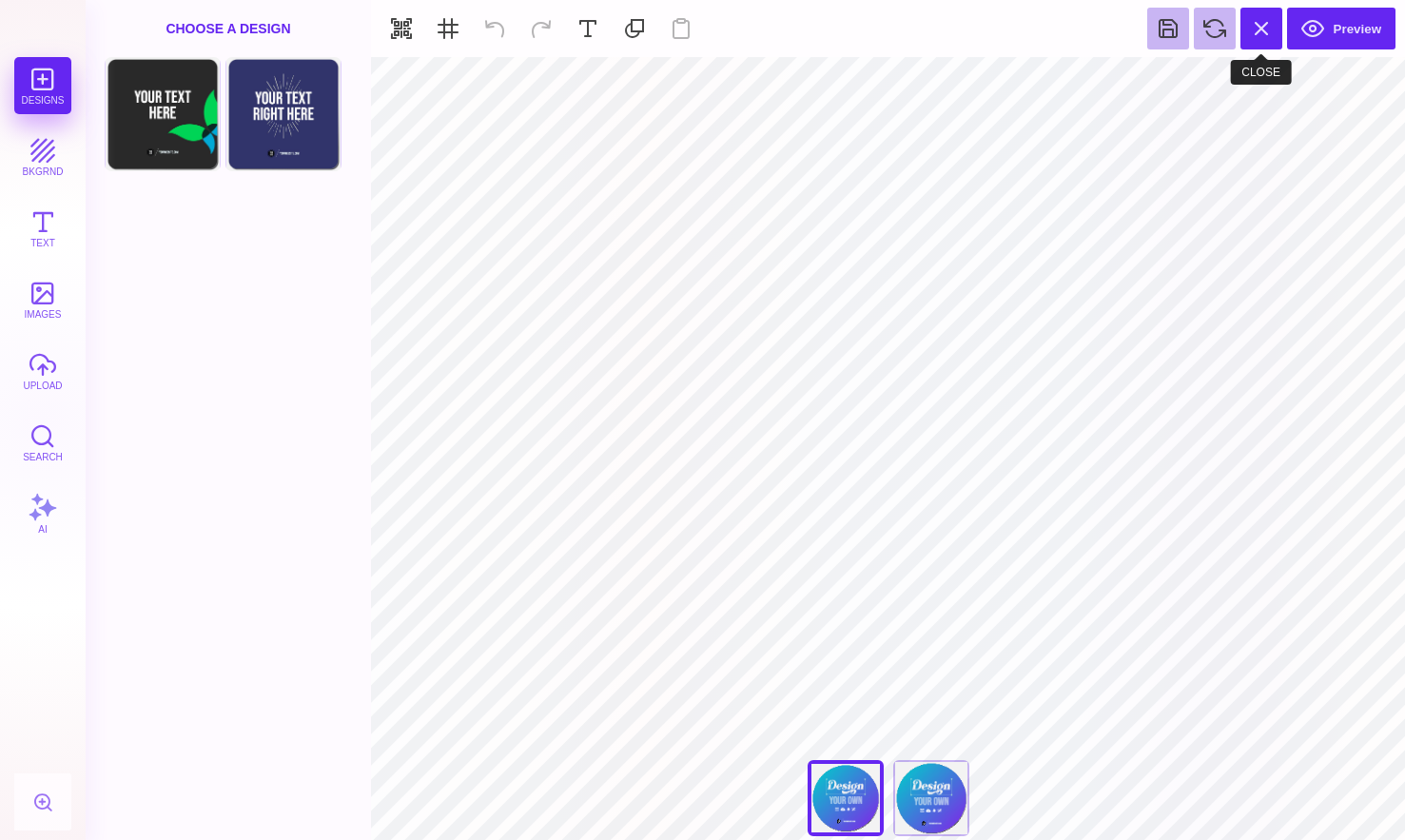 click at bounding box center (1261, 29) 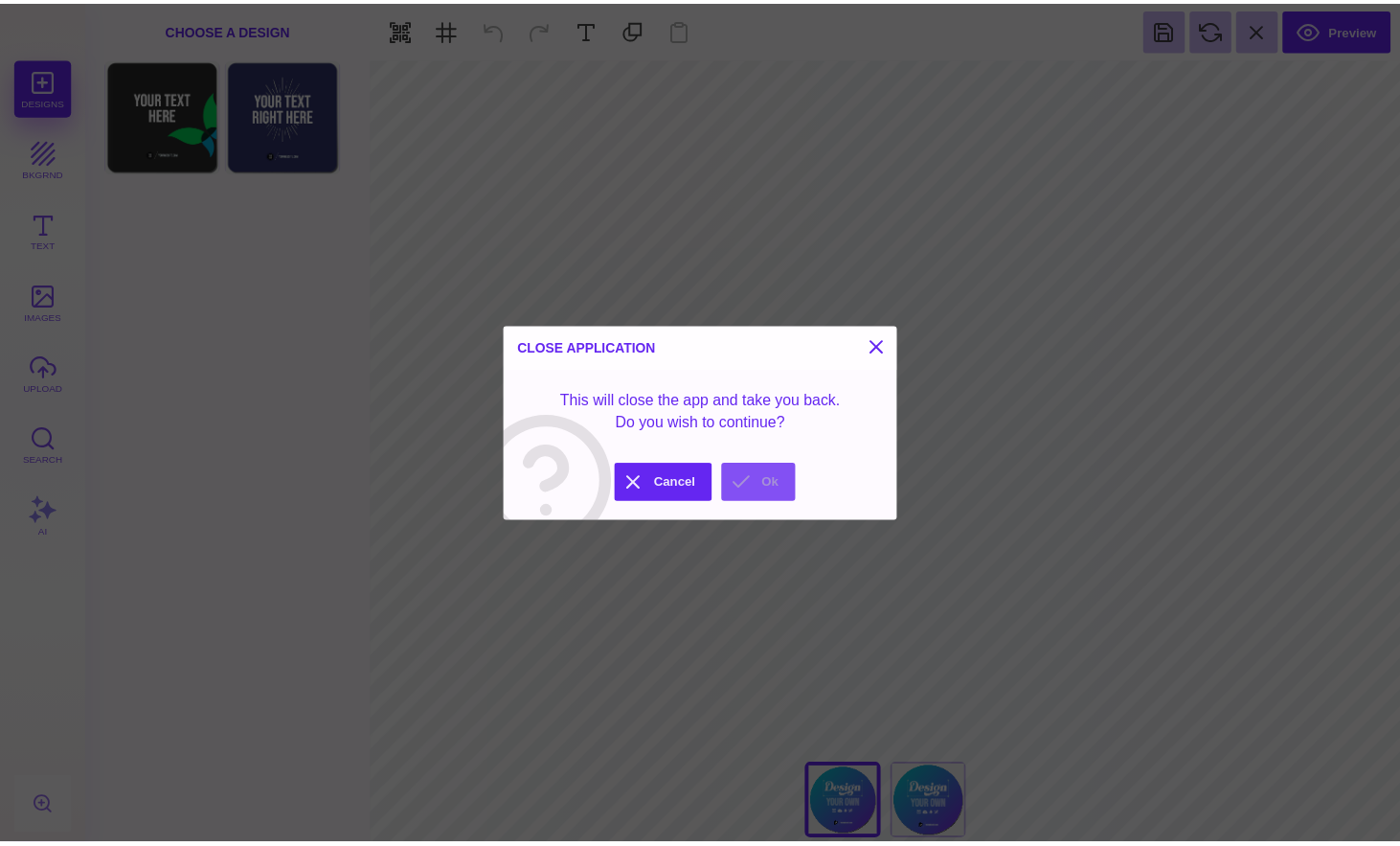 click on "Ok" at bounding box center (766, 487) 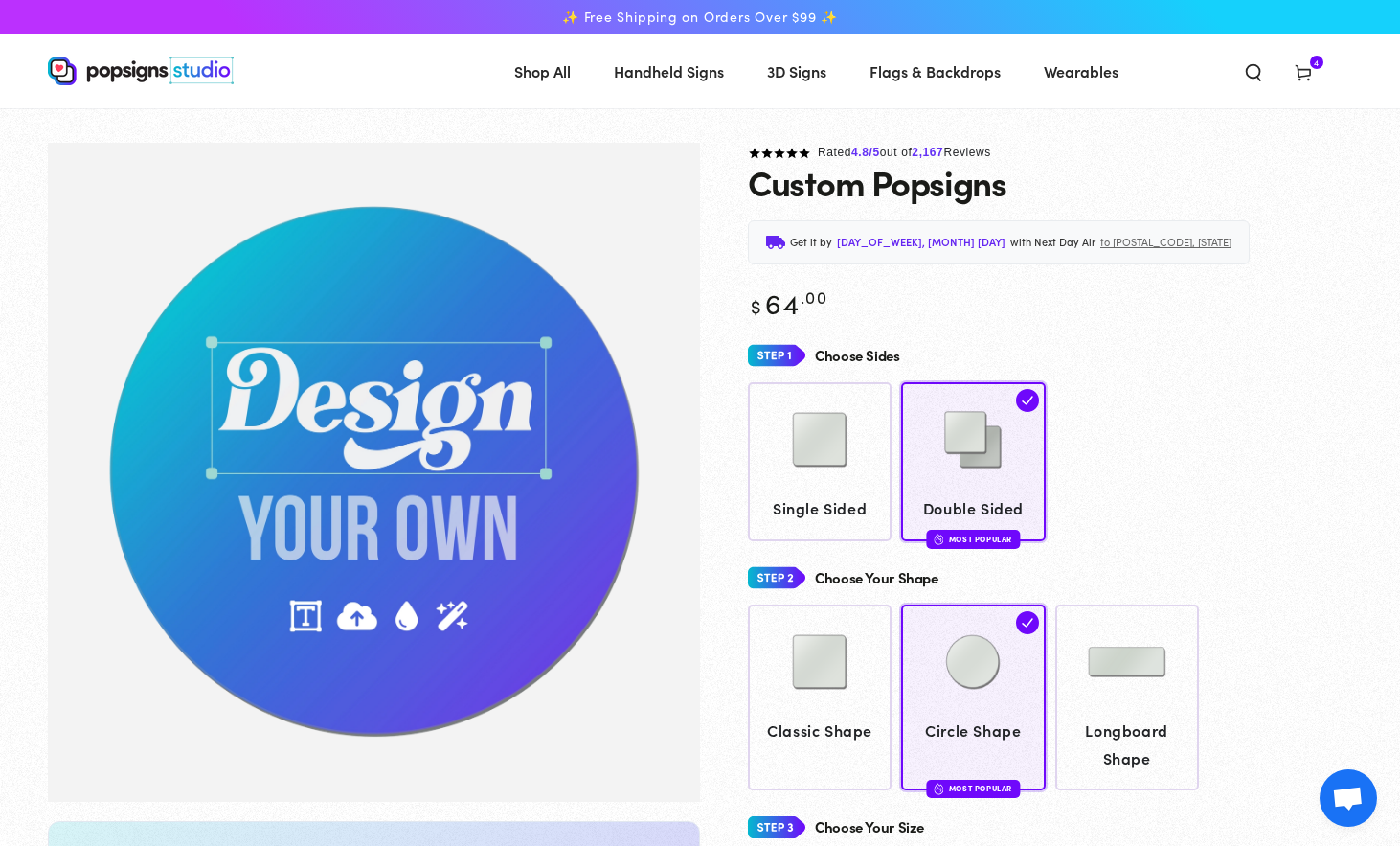 click 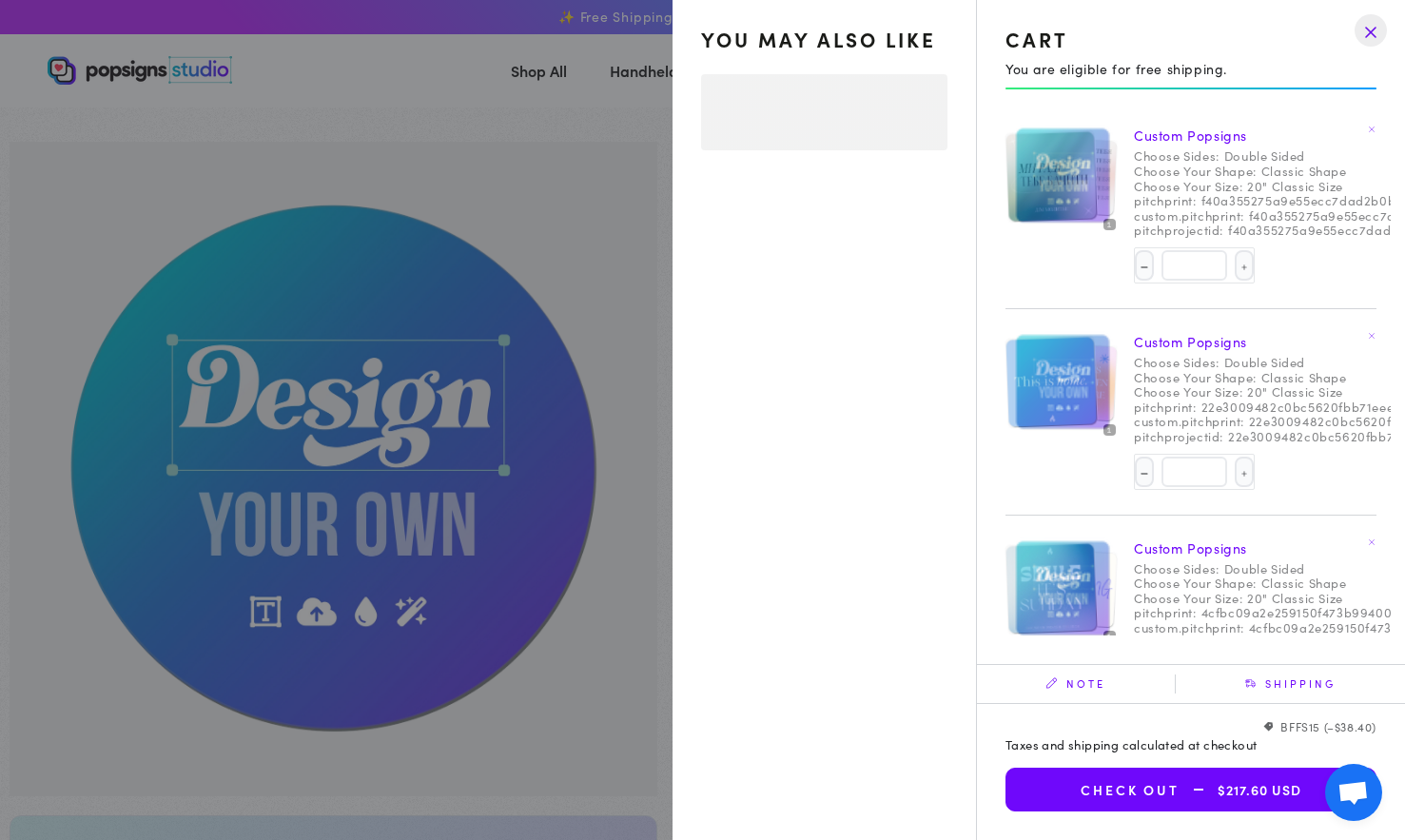 select on "**********" 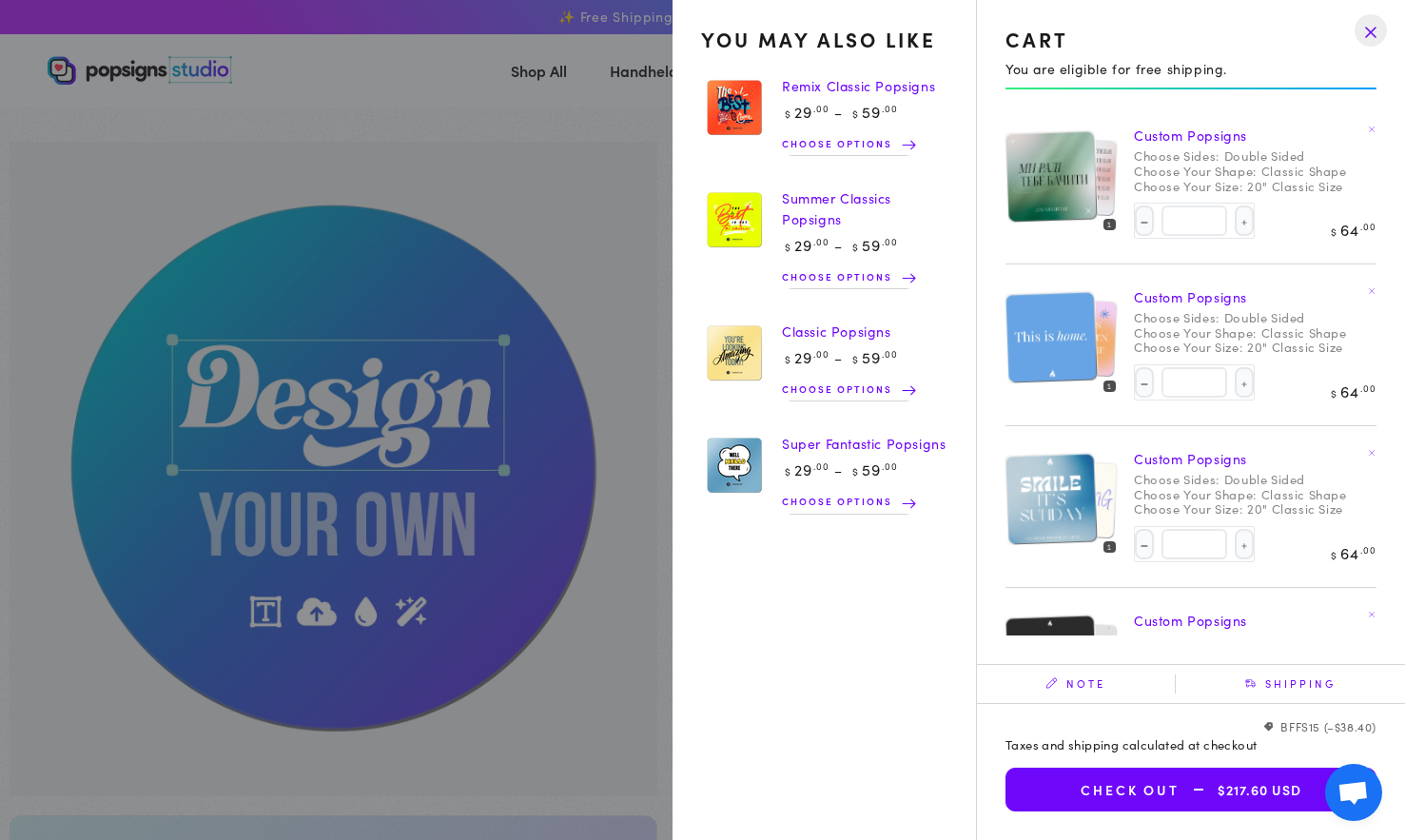 scroll, scrollTop: 100, scrollLeft: 0, axis: vertical 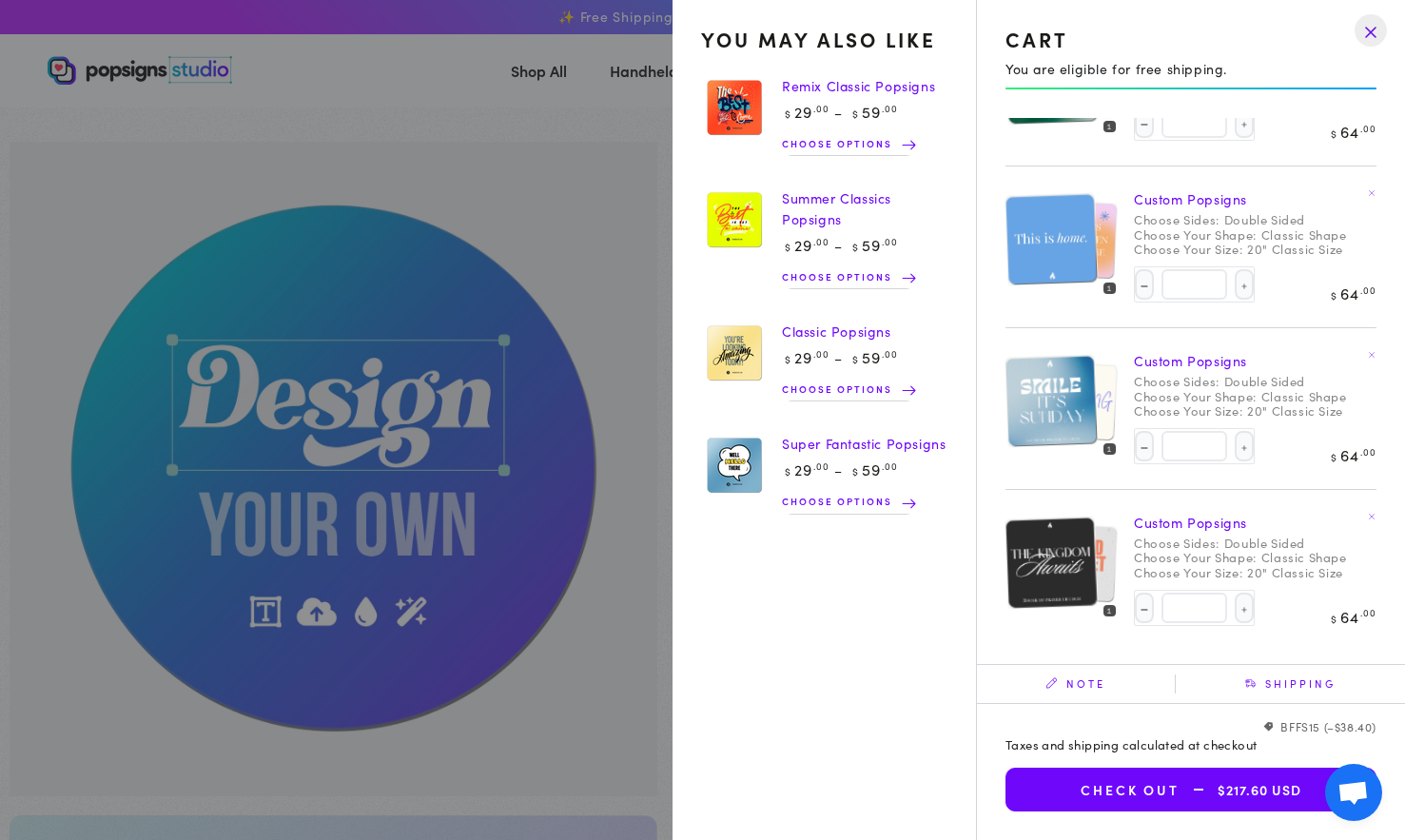 click 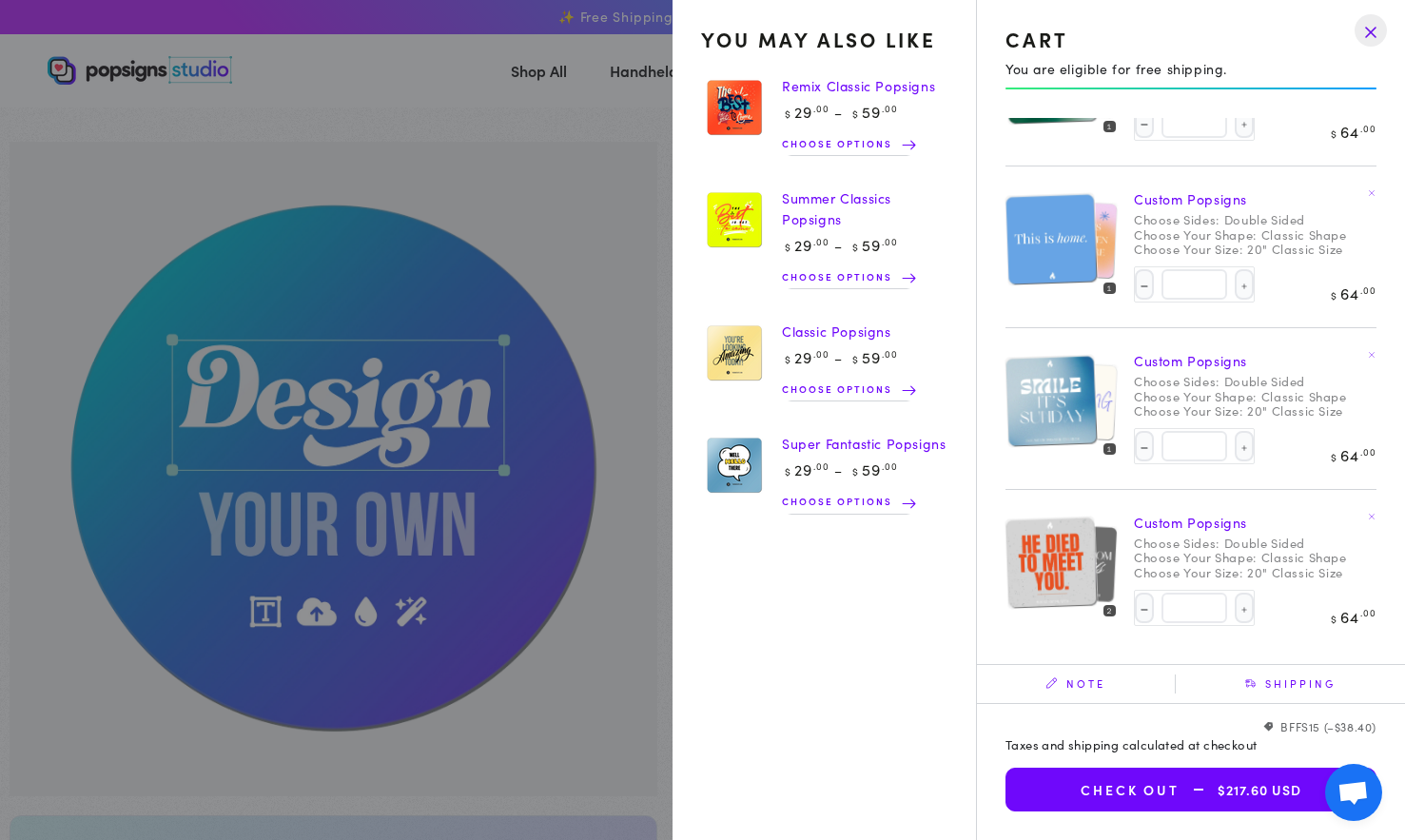 click 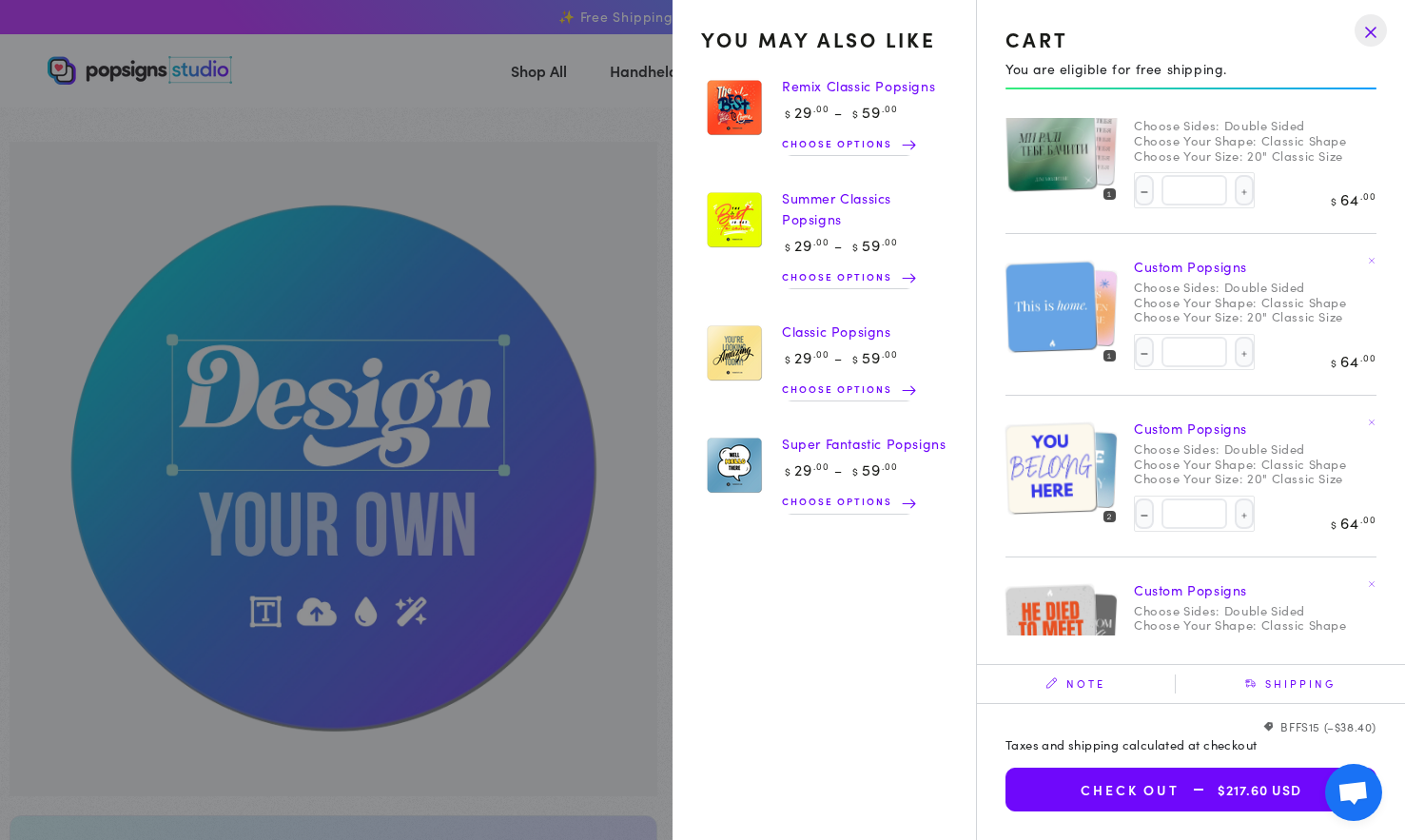 scroll, scrollTop: 22, scrollLeft: 0, axis: vertical 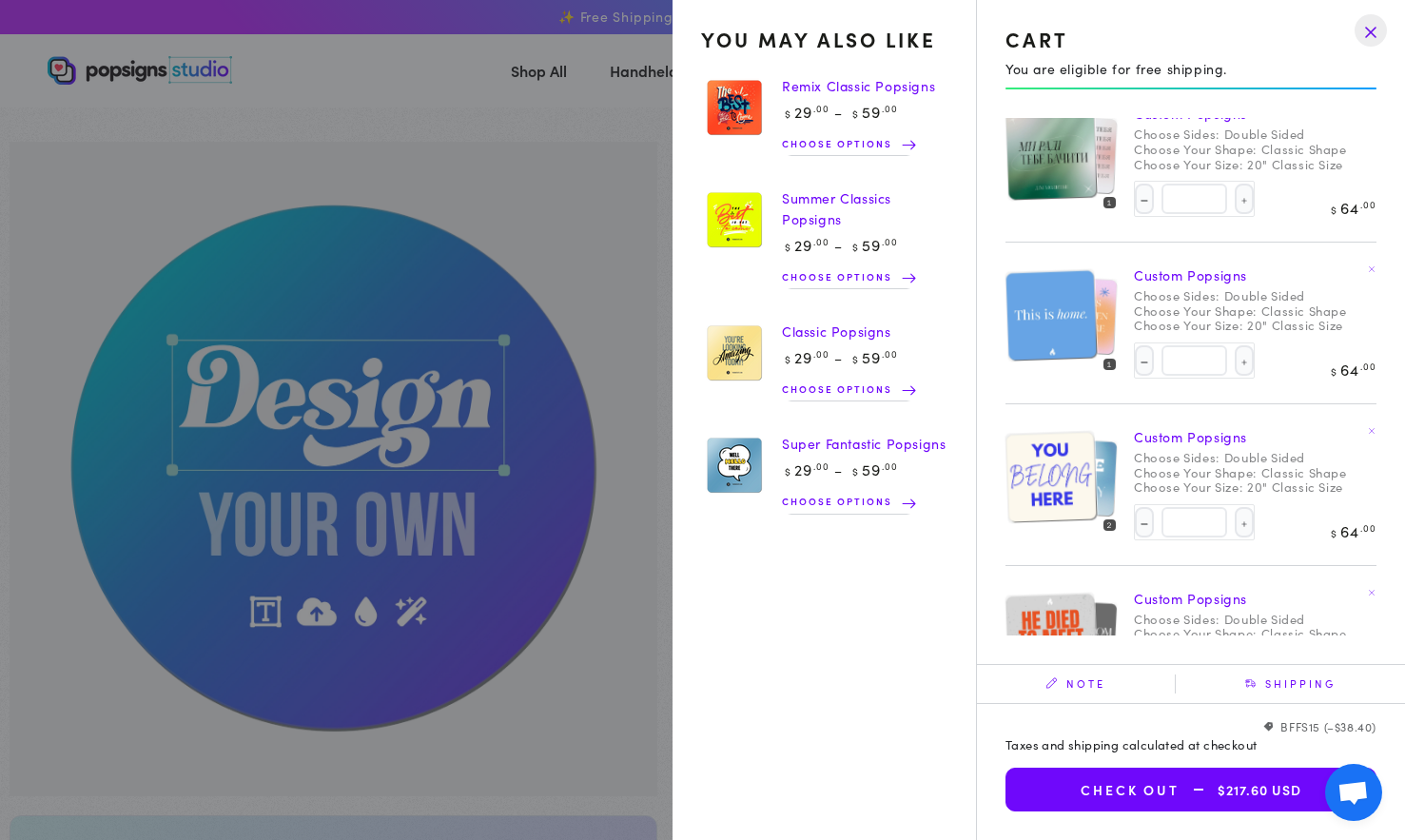 click 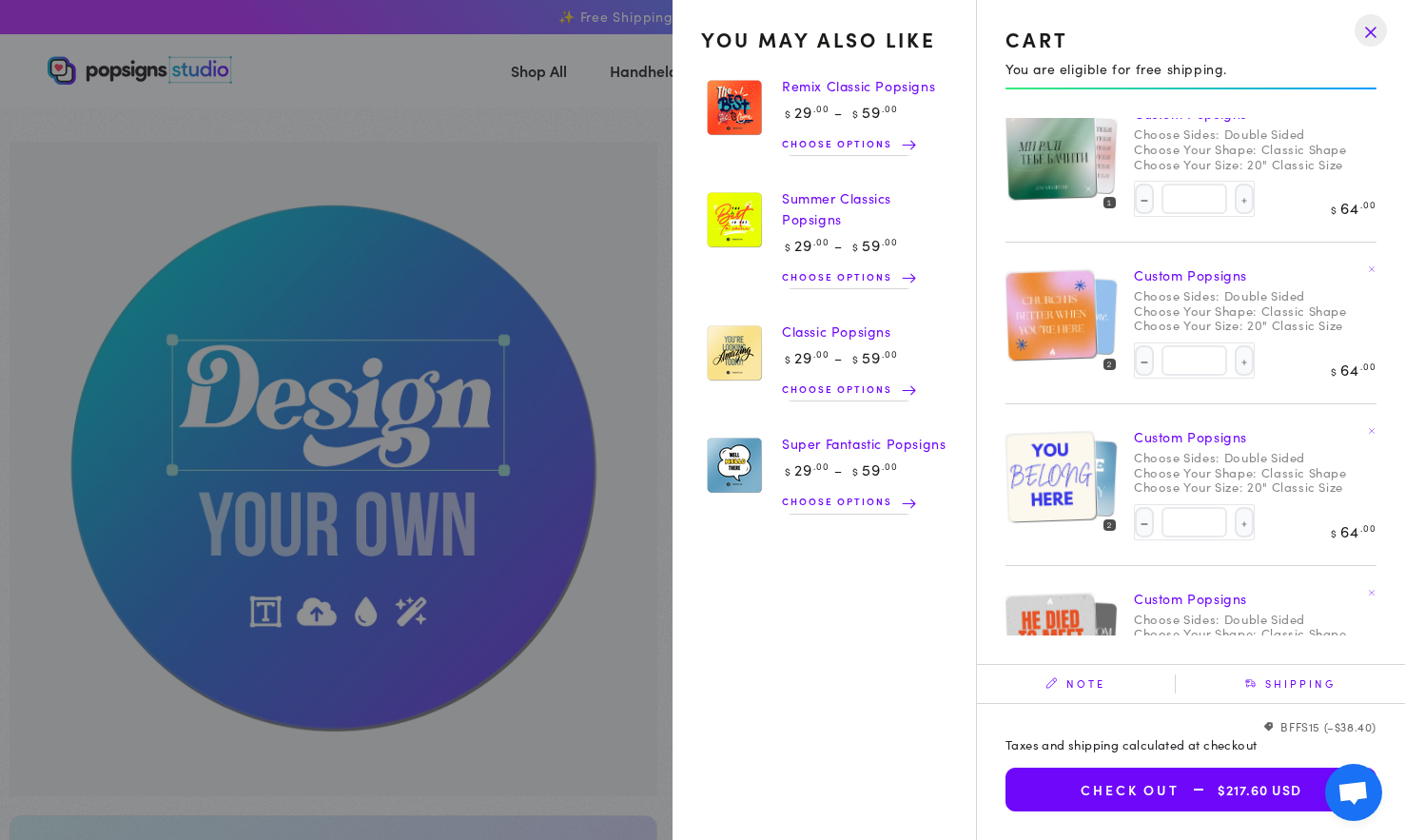 scroll, scrollTop: 0, scrollLeft: 0, axis: both 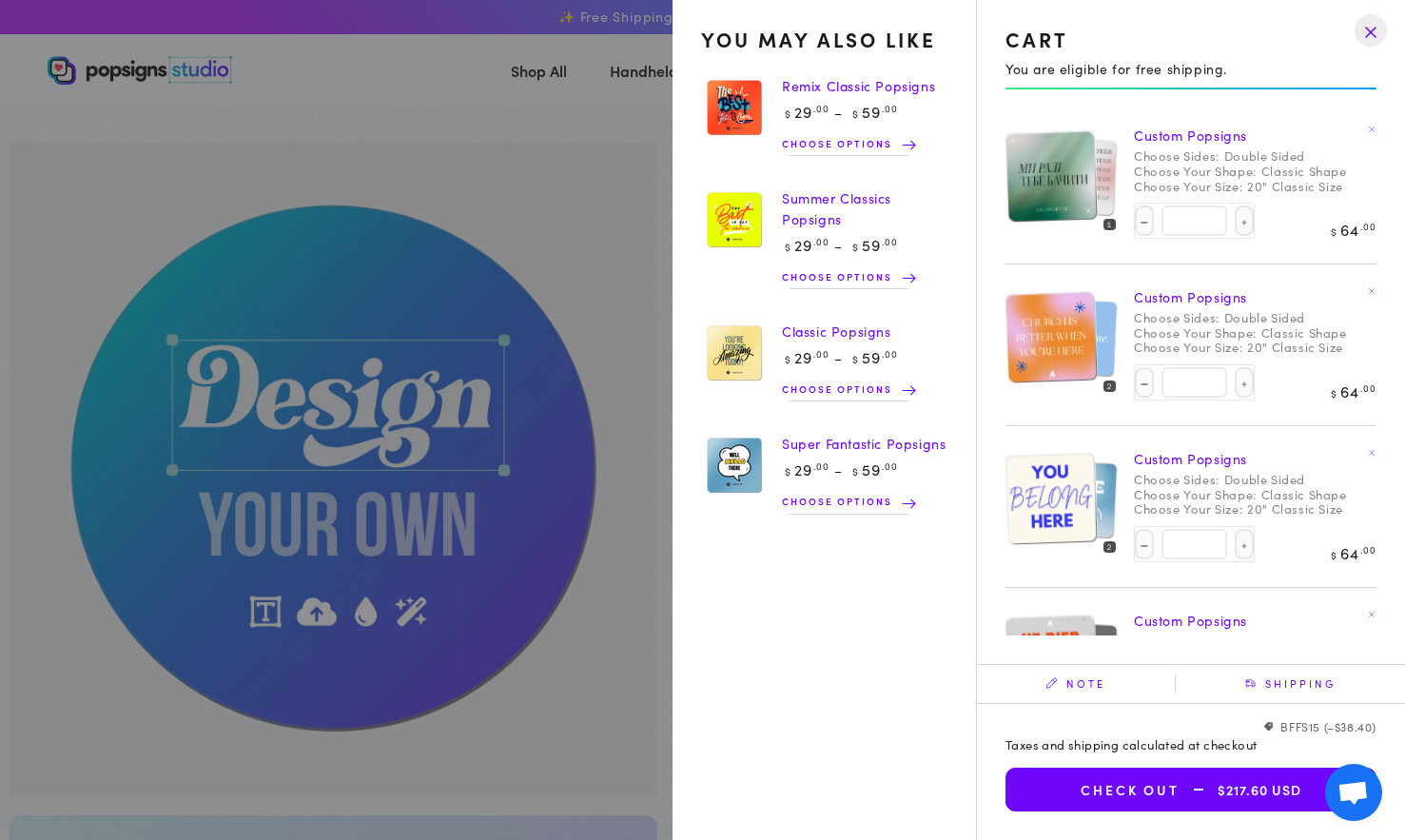 click 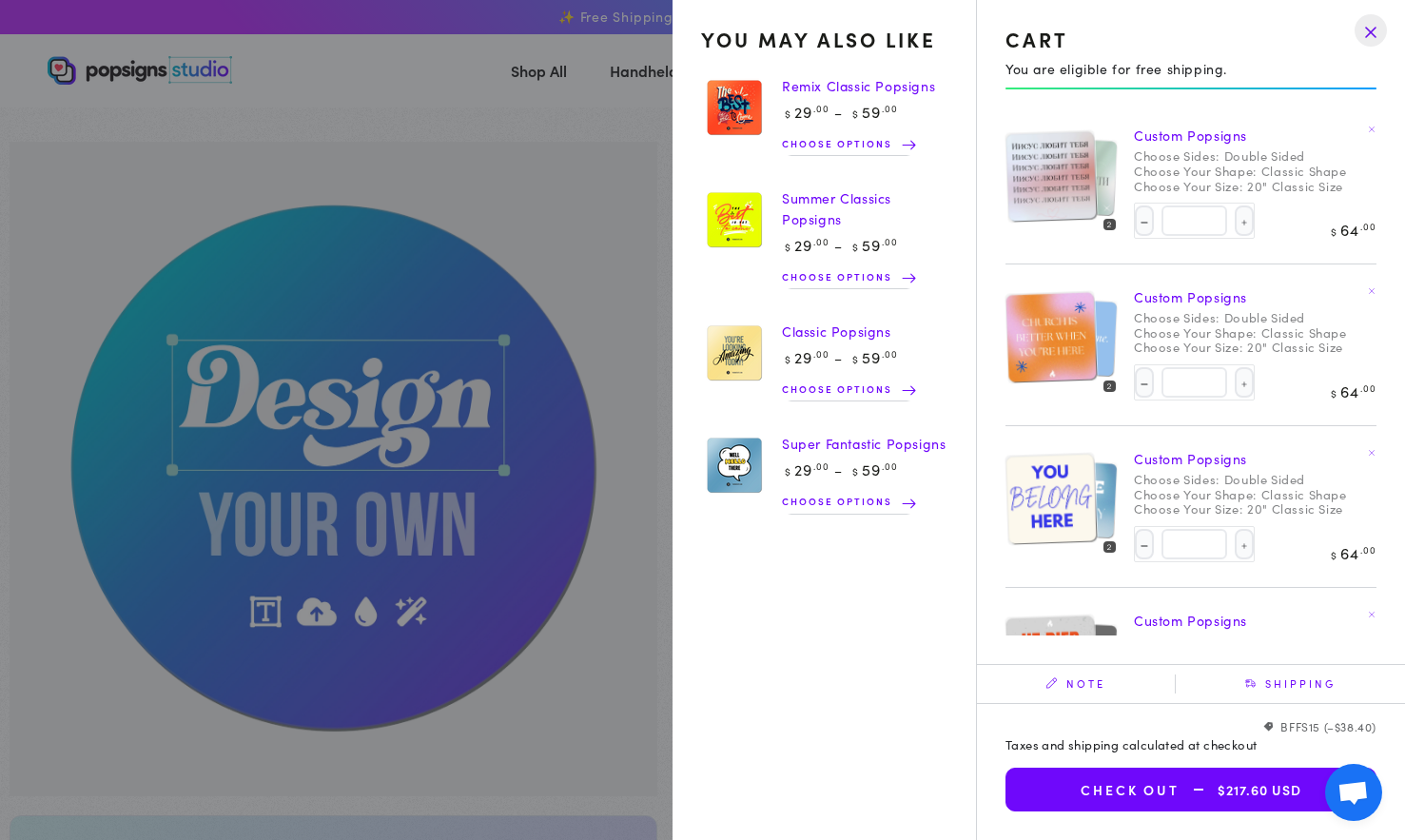 scroll, scrollTop: 100, scrollLeft: 0, axis: vertical 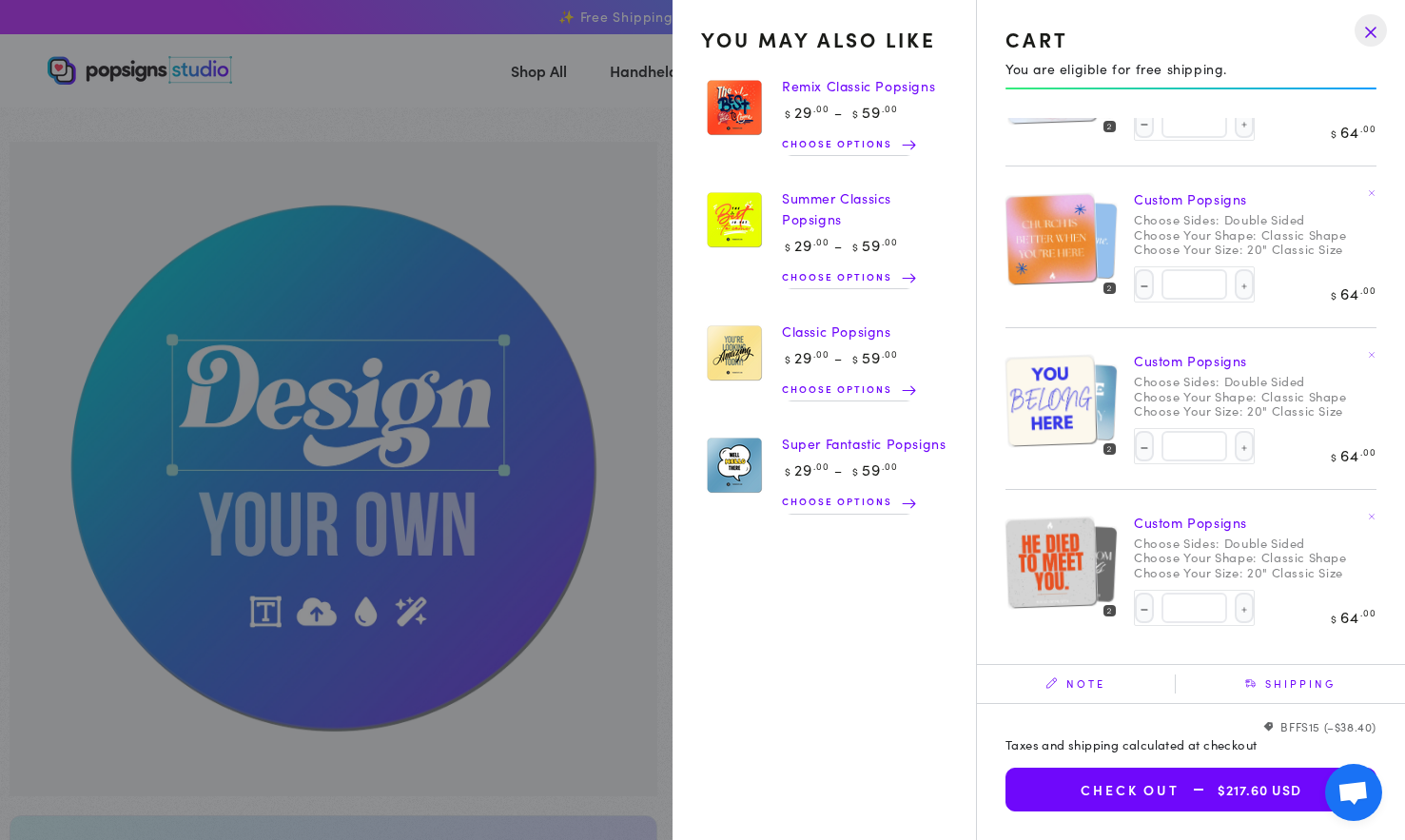click on "Check out
$217.60 USD" at bounding box center (1191, 790) 